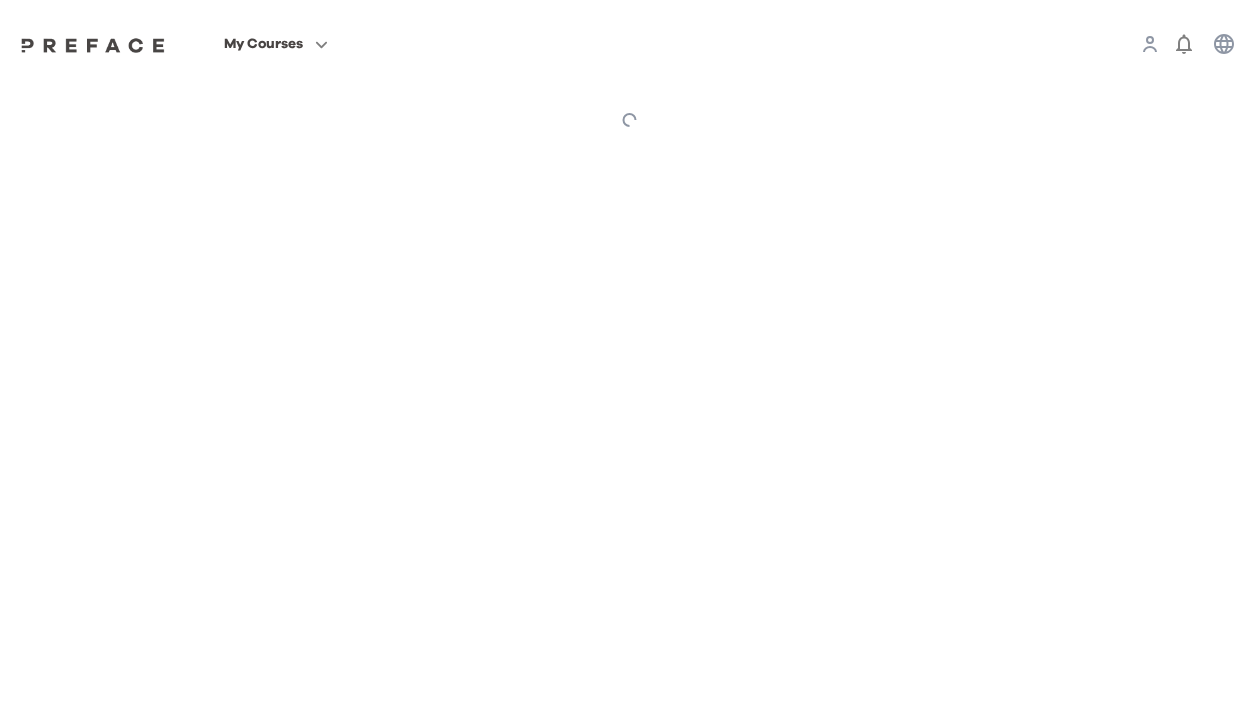 scroll, scrollTop: 0, scrollLeft: 0, axis: both 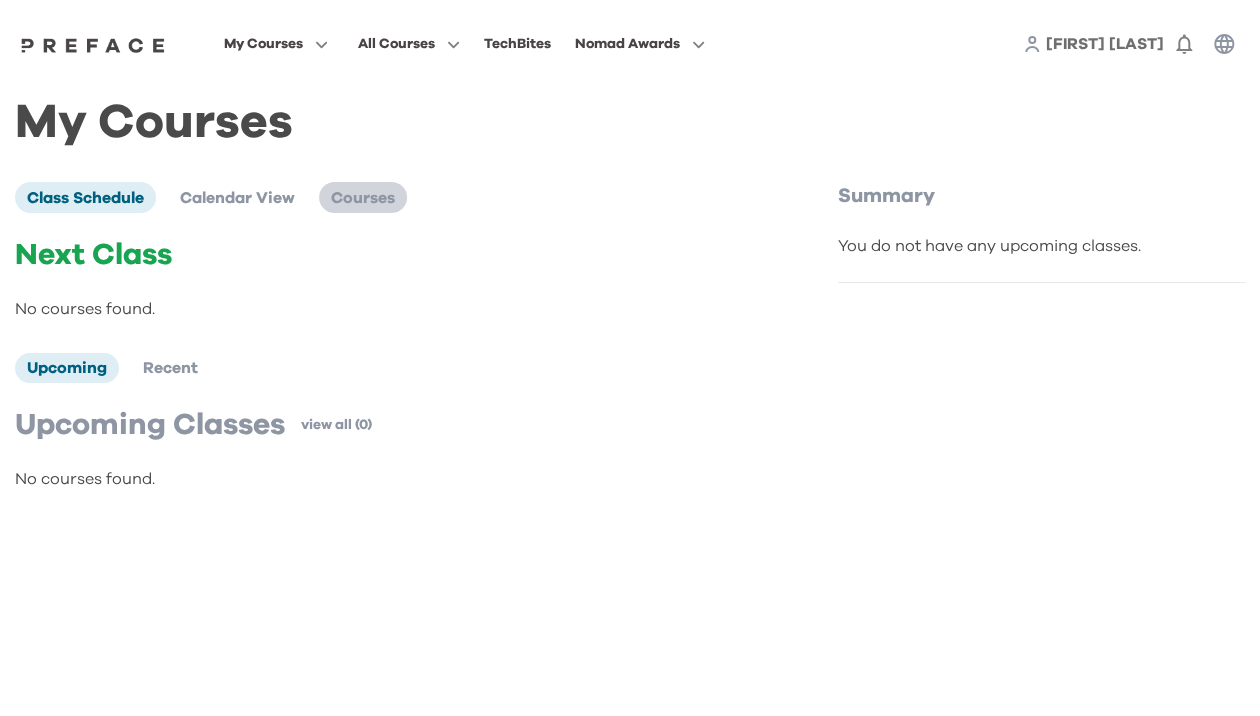 click on "Courses" at bounding box center (363, 198) 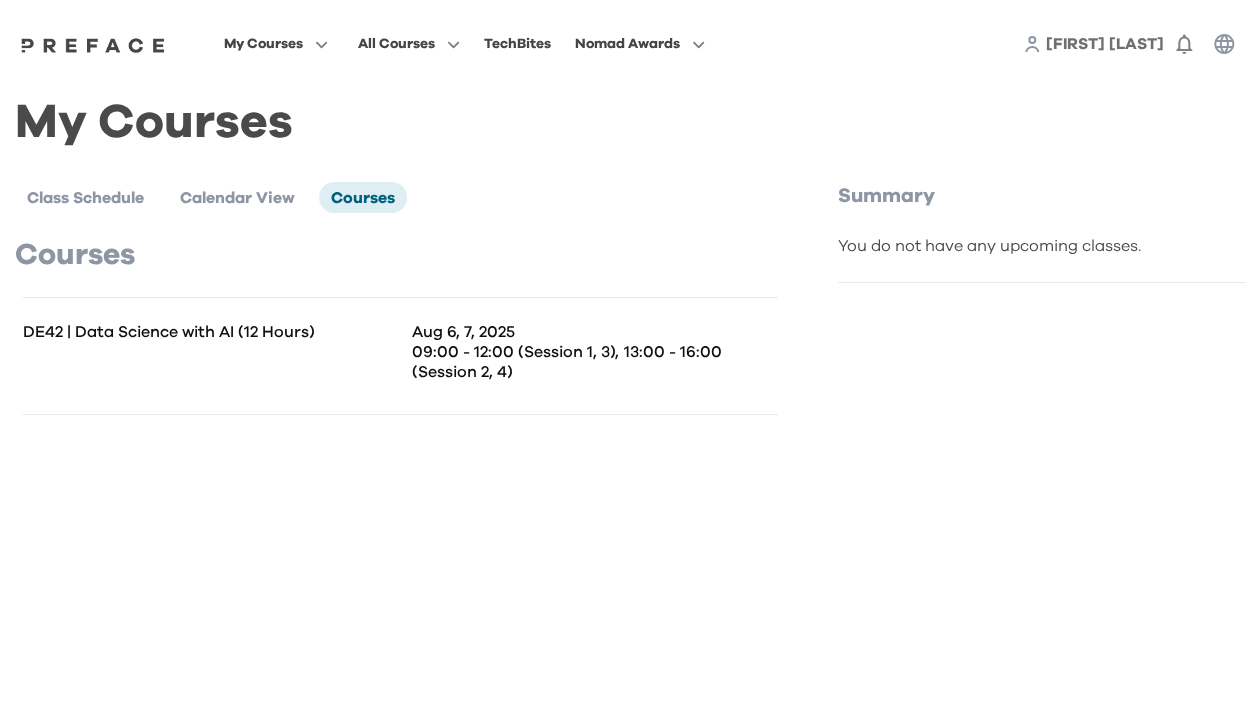 click on "09:00 - 12:00 (Session 1, 3), 13:00 - 16:00 (Session 2, 4)" at bounding box center [594, 362] 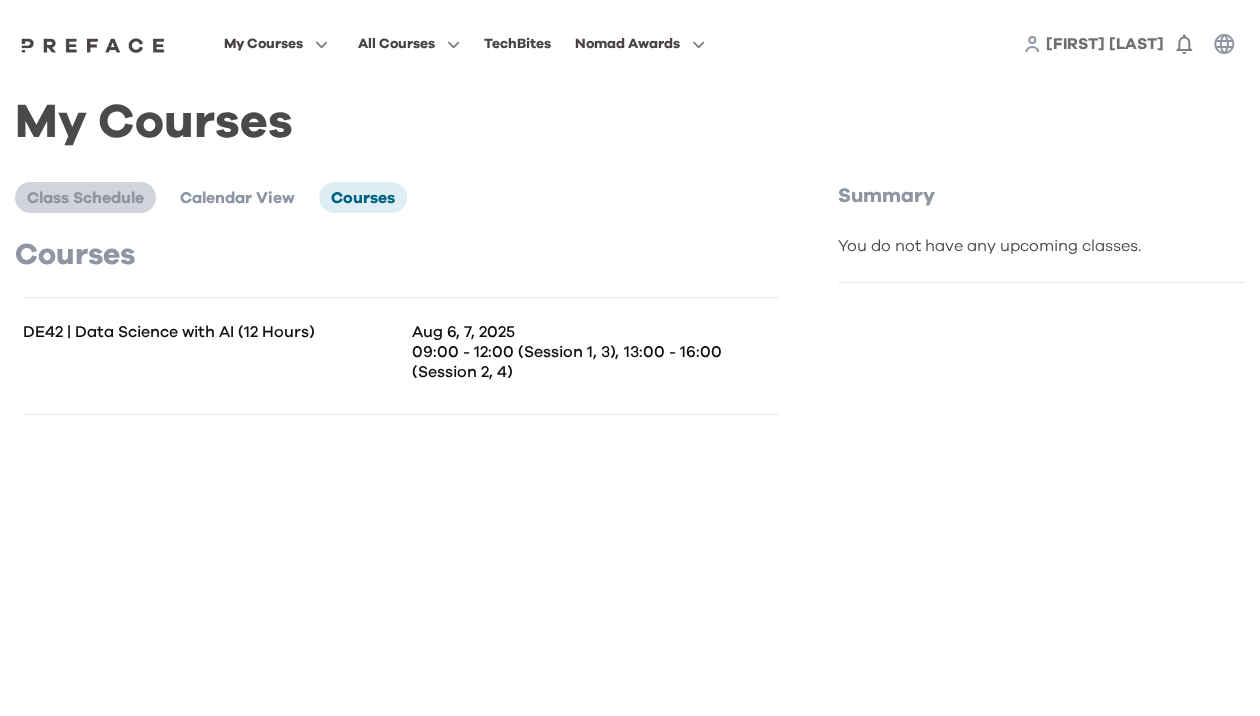 click on "Class Schedule" at bounding box center (85, 198) 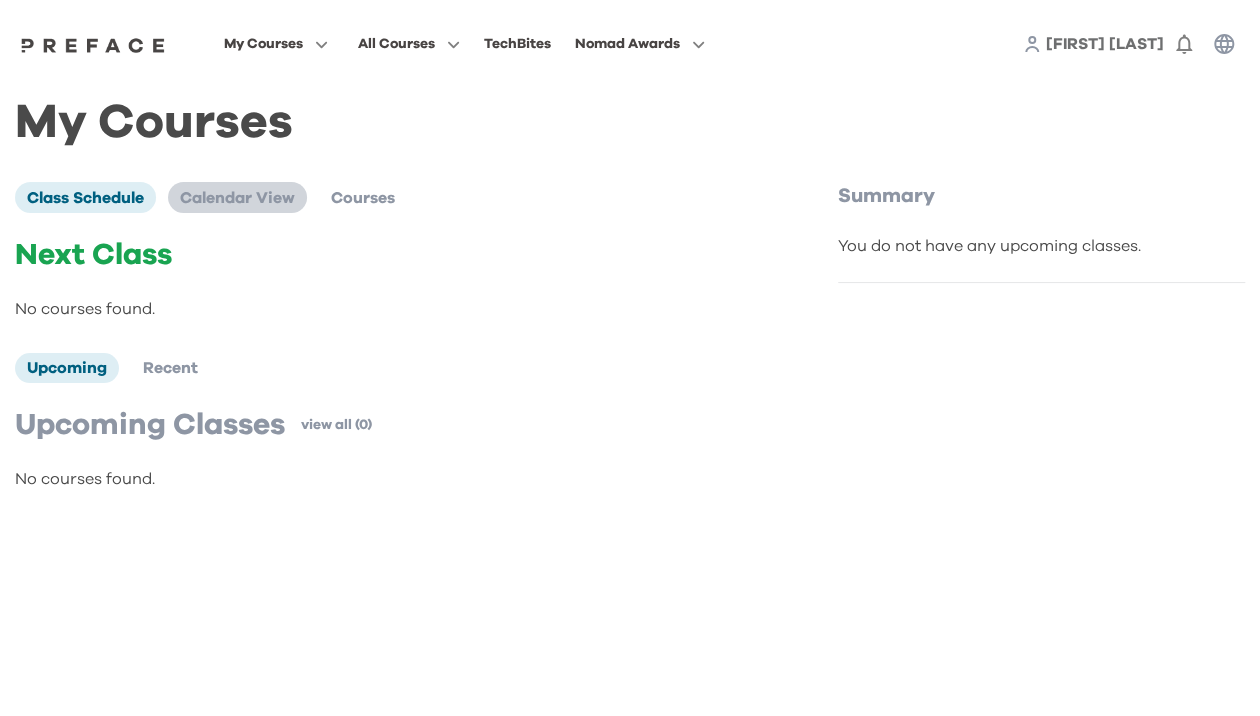 click on "Calendar View" at bounding box center [237, 198] 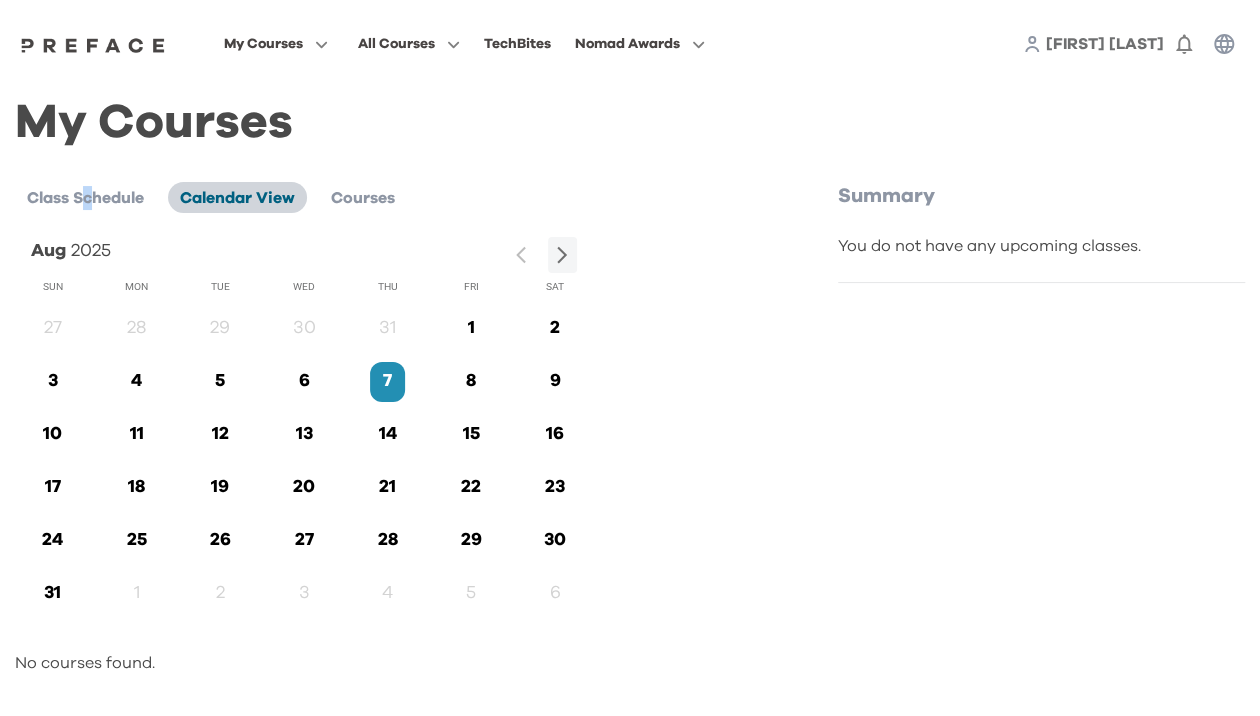 drag, startPoint x: 88, startPoint y: 196, endPoint x: 249, endPoint y: 198, distance: 161.01242 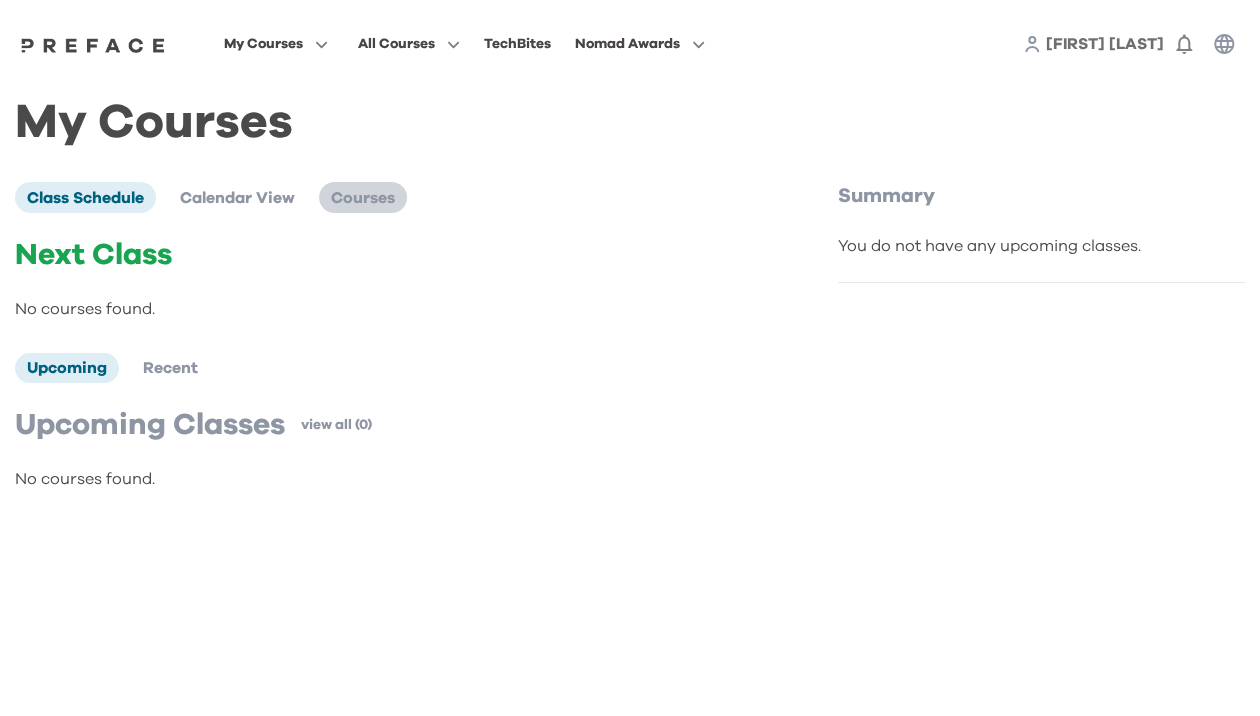click on "Courses" at bounding box center (363, 198) 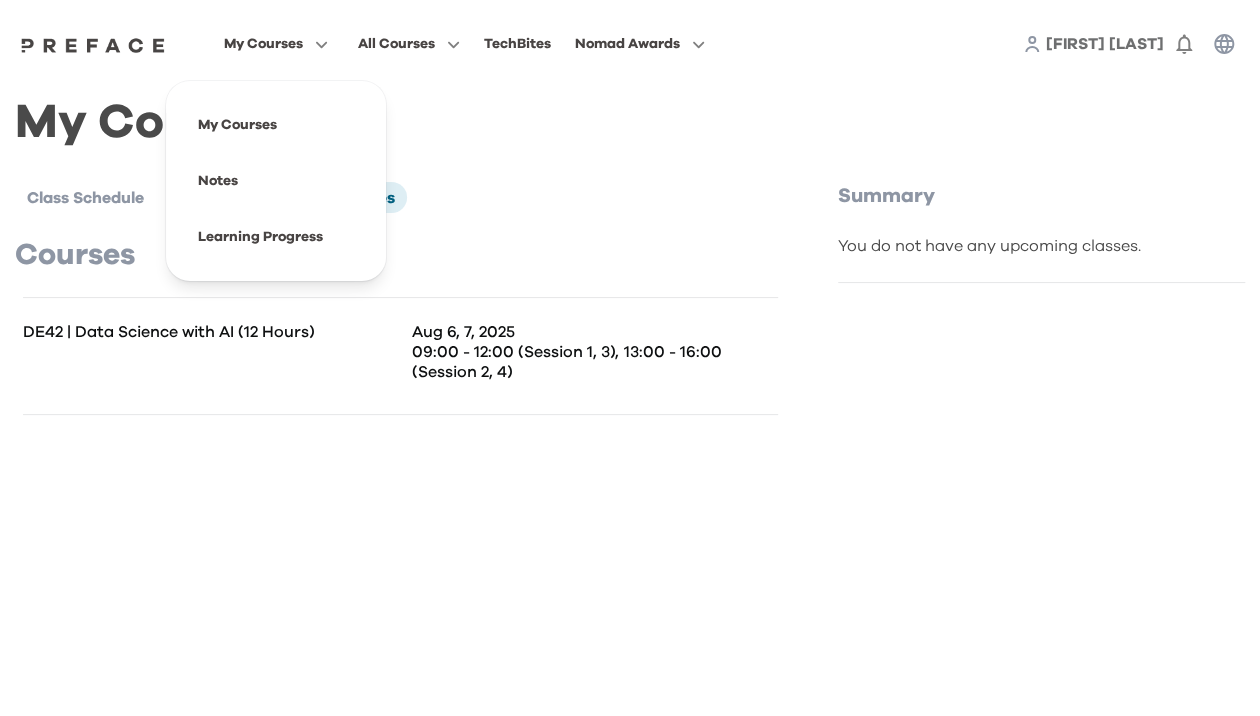 click on "My Courses" at bounding box center [263, 44] 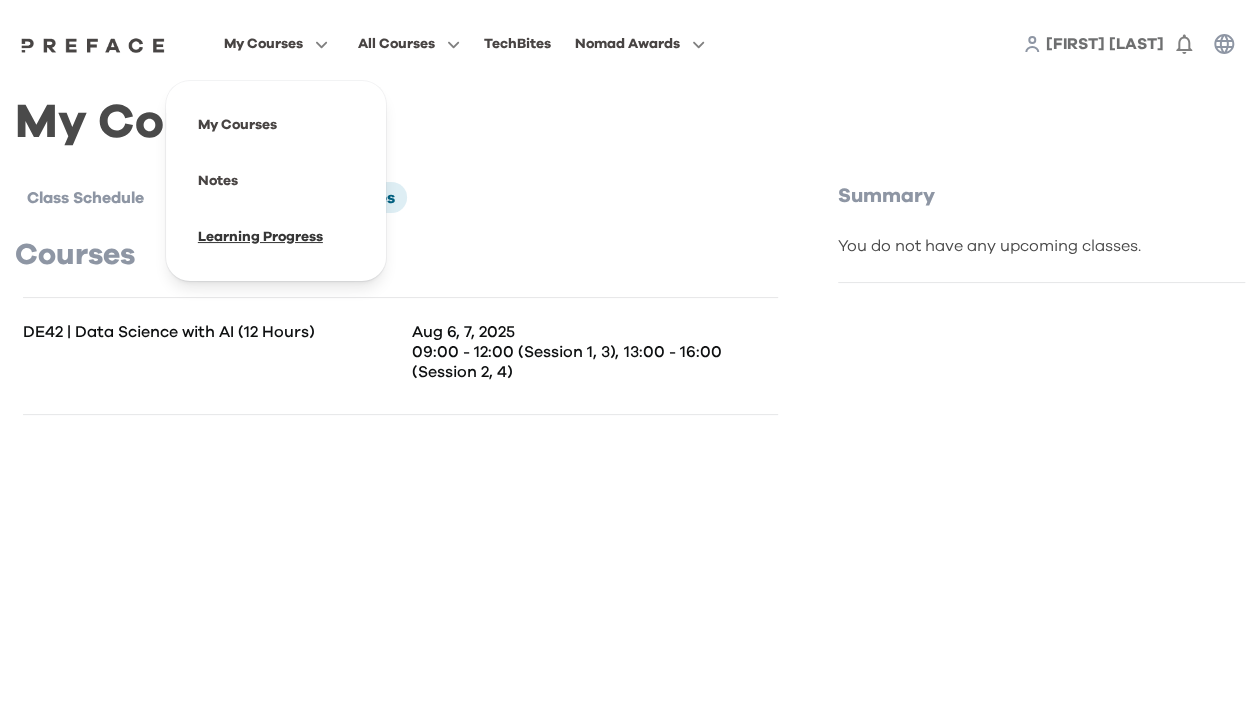 click at bounding box center (276, 237) 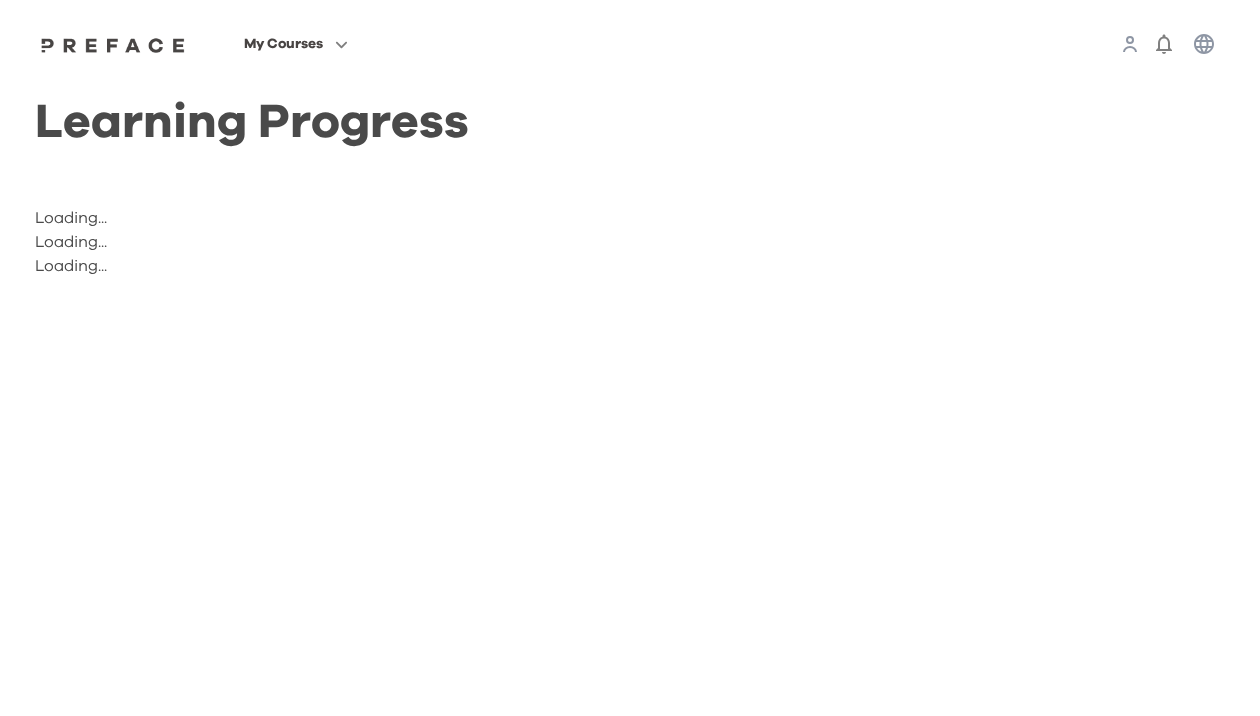 scroll, scrollTop: 0, scrollLeft: 0, axis: both 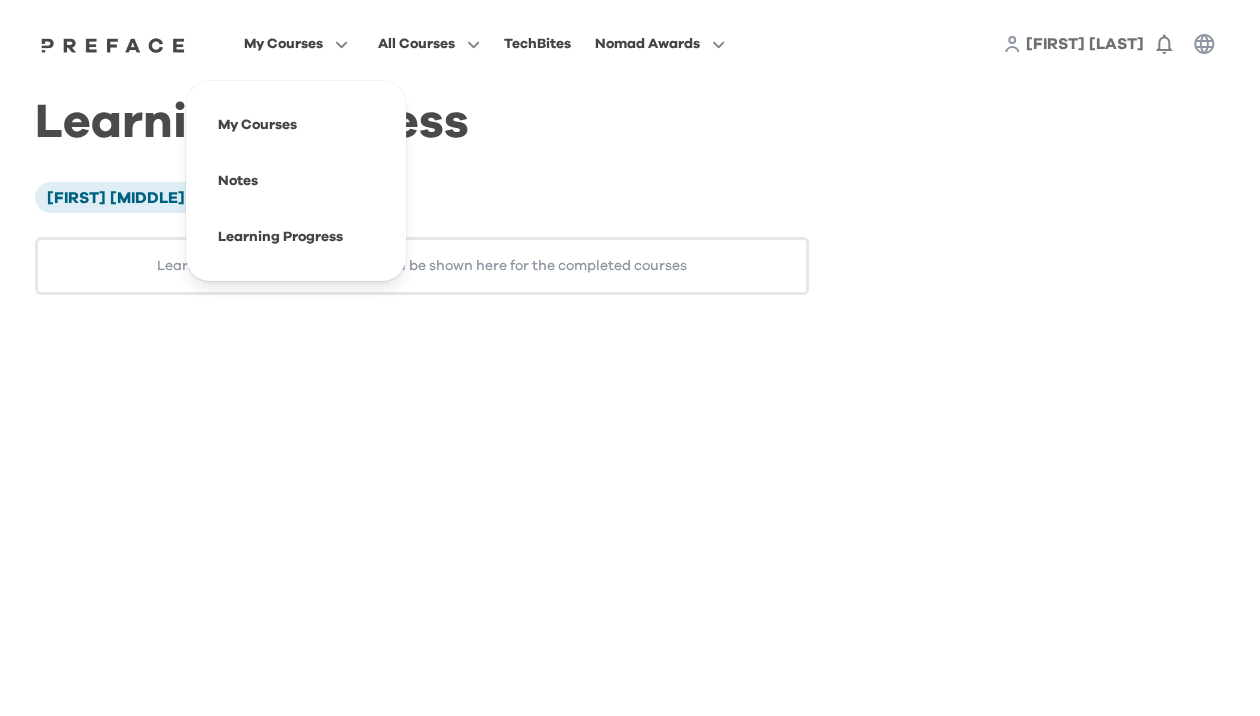 click on "My Courses" at bounding box center (283, 44) 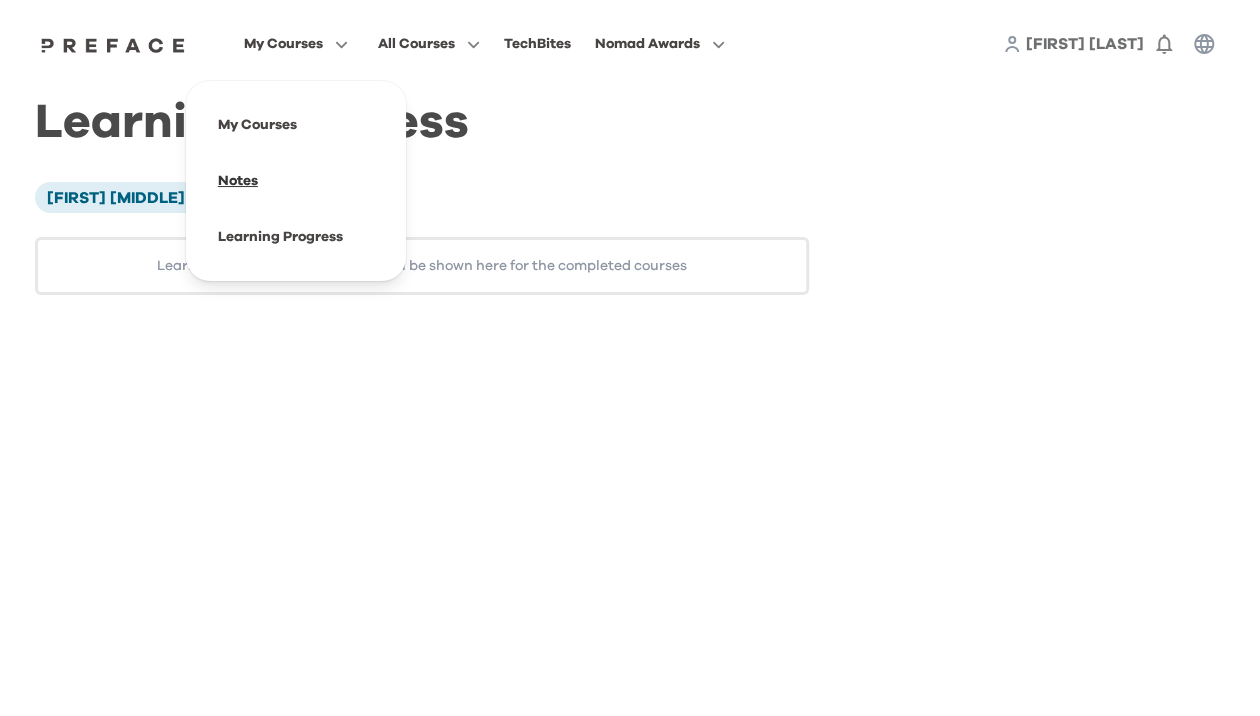 click at bounding box center (296, 181) 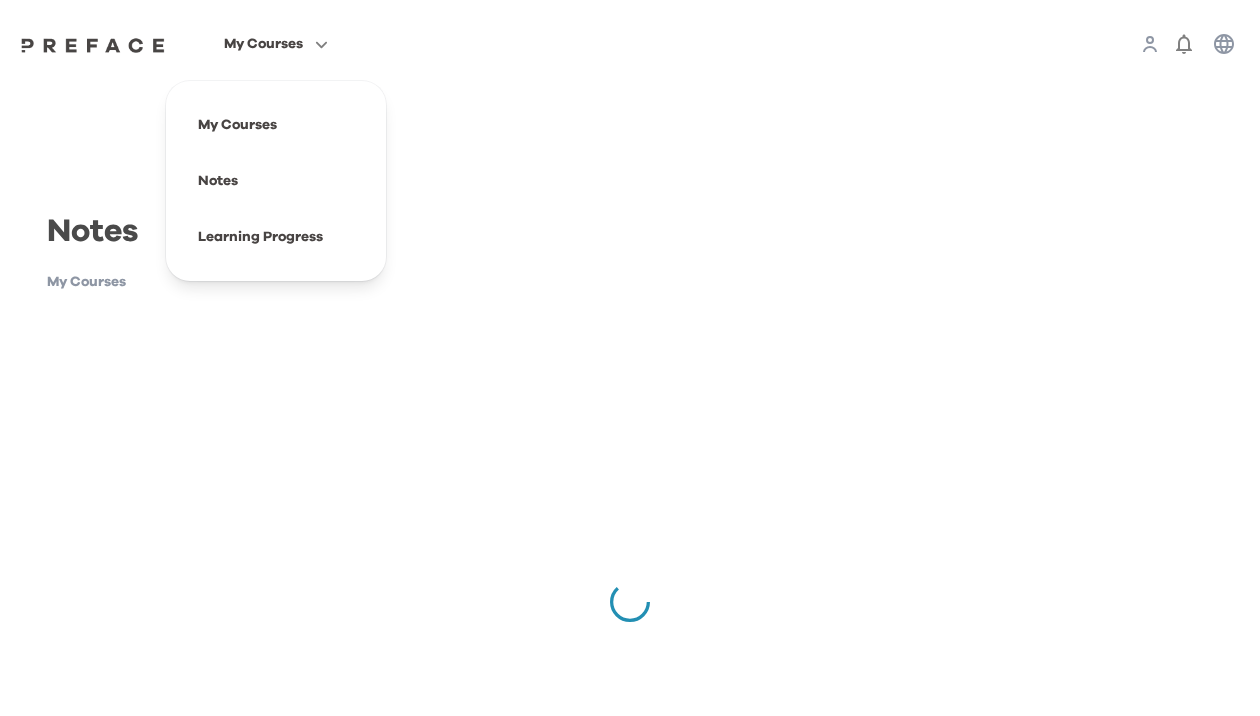 scroll, scrollTop: 0, scrollLeft: 0, axis: both 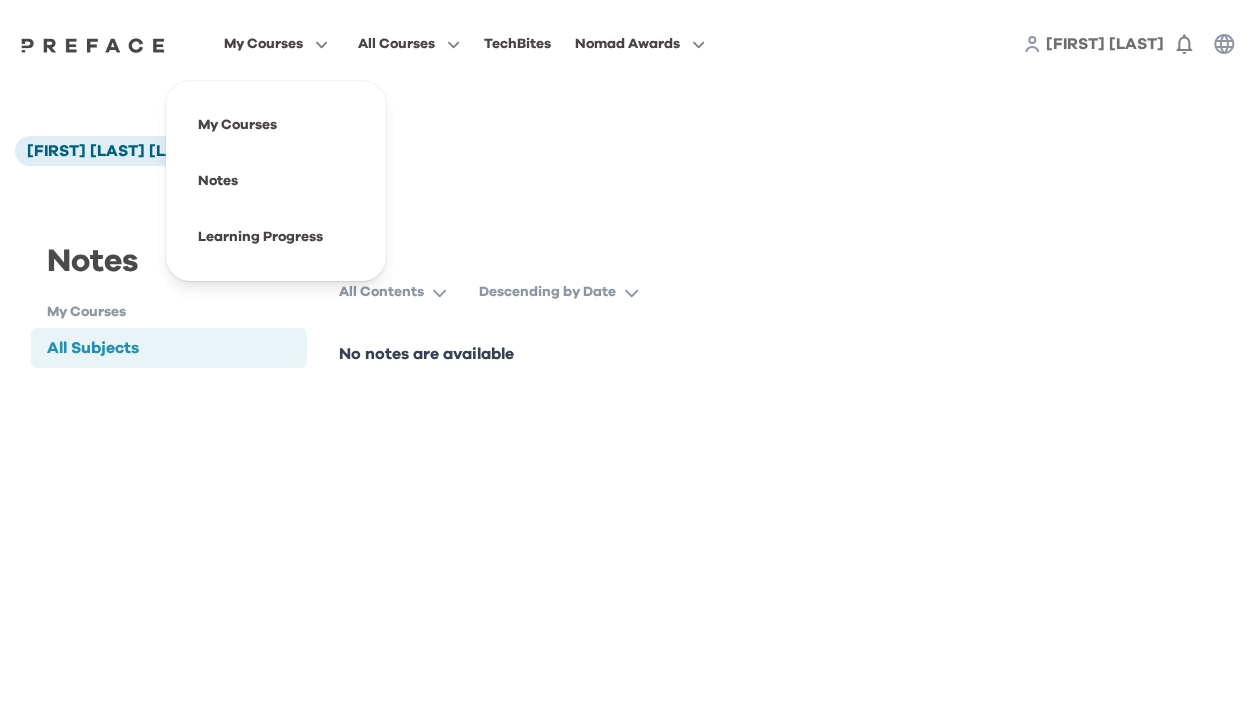 click on "My Courses" at bounding box center [263, 44] 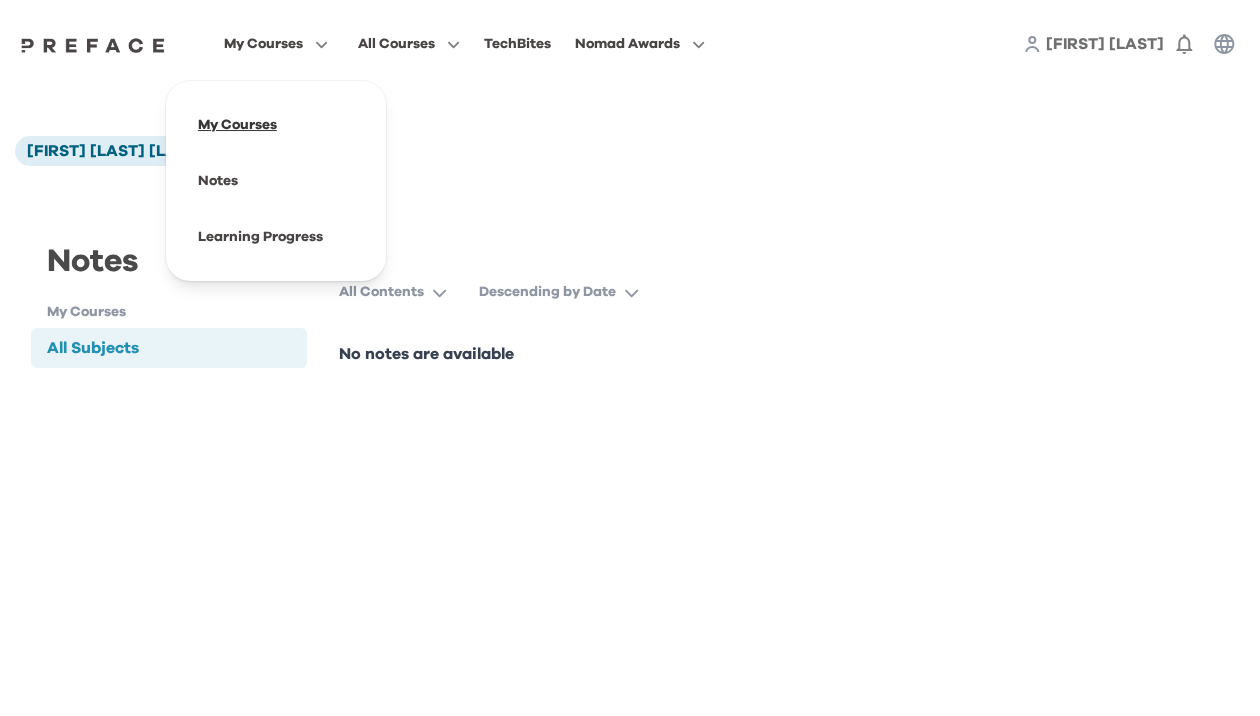 click at bounding box center (276, 125) 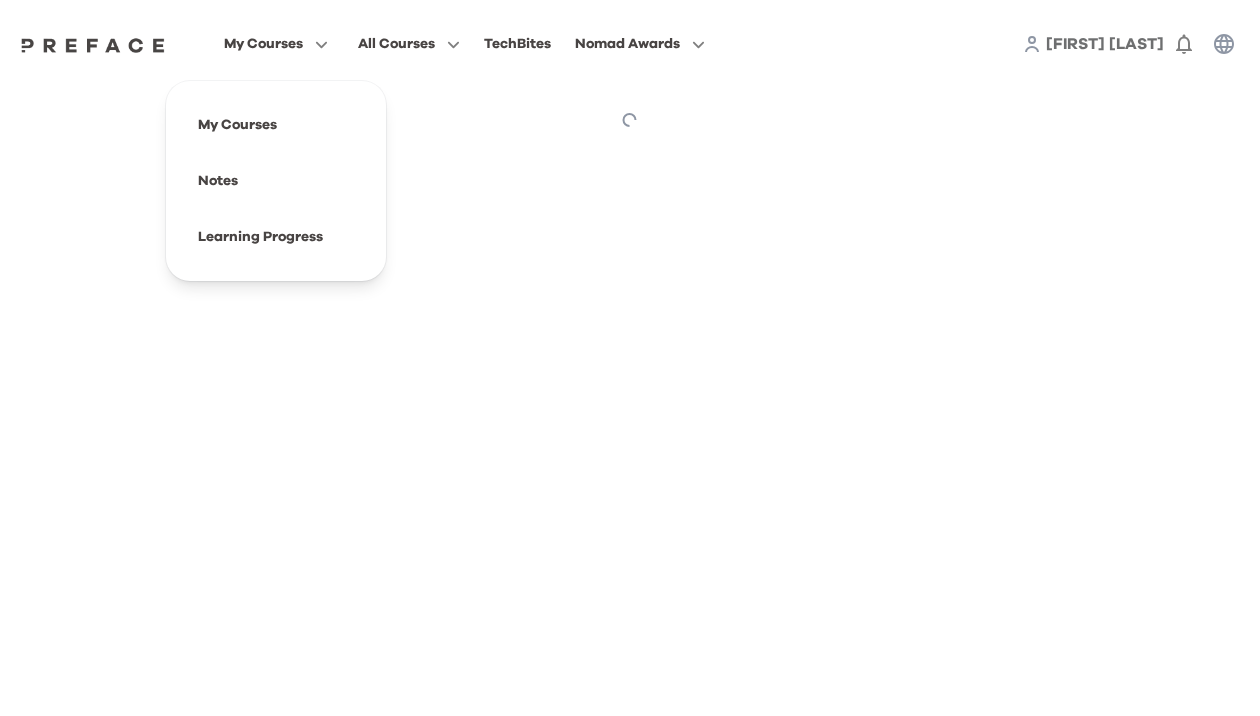 scroll, scrollTop: 0, scrollLeft: 0, axis: both 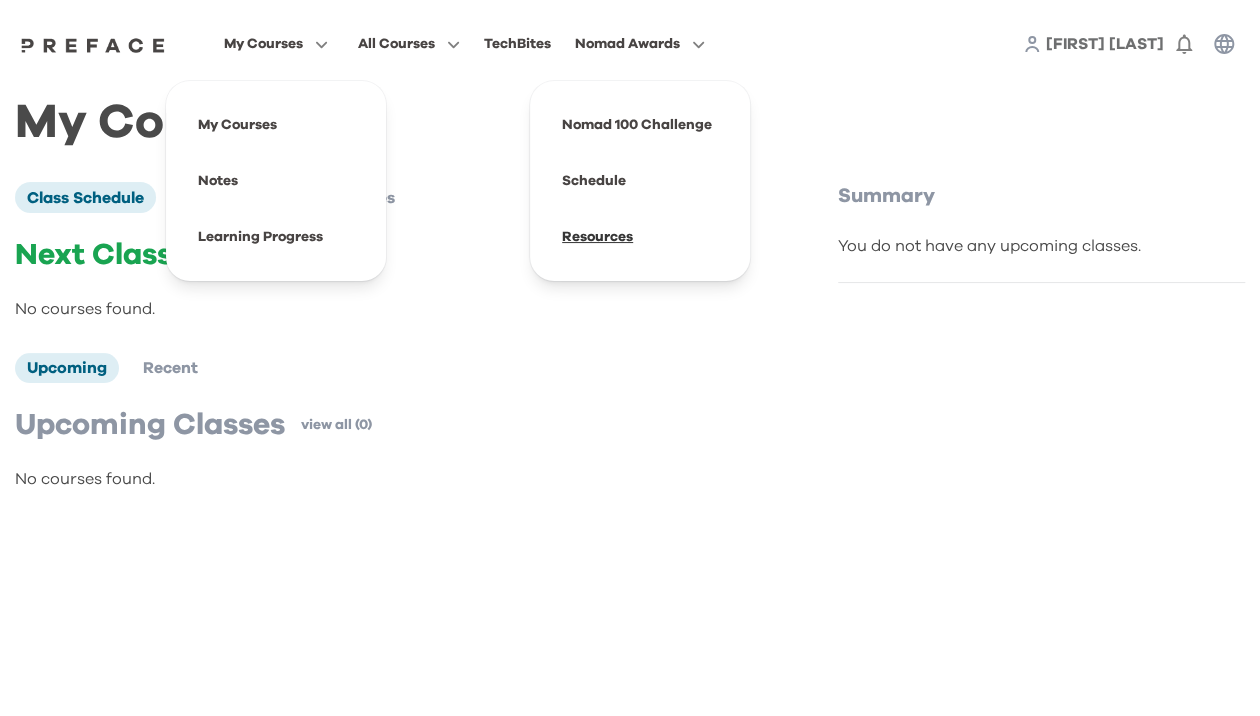 click at bounding box center [640, 237] 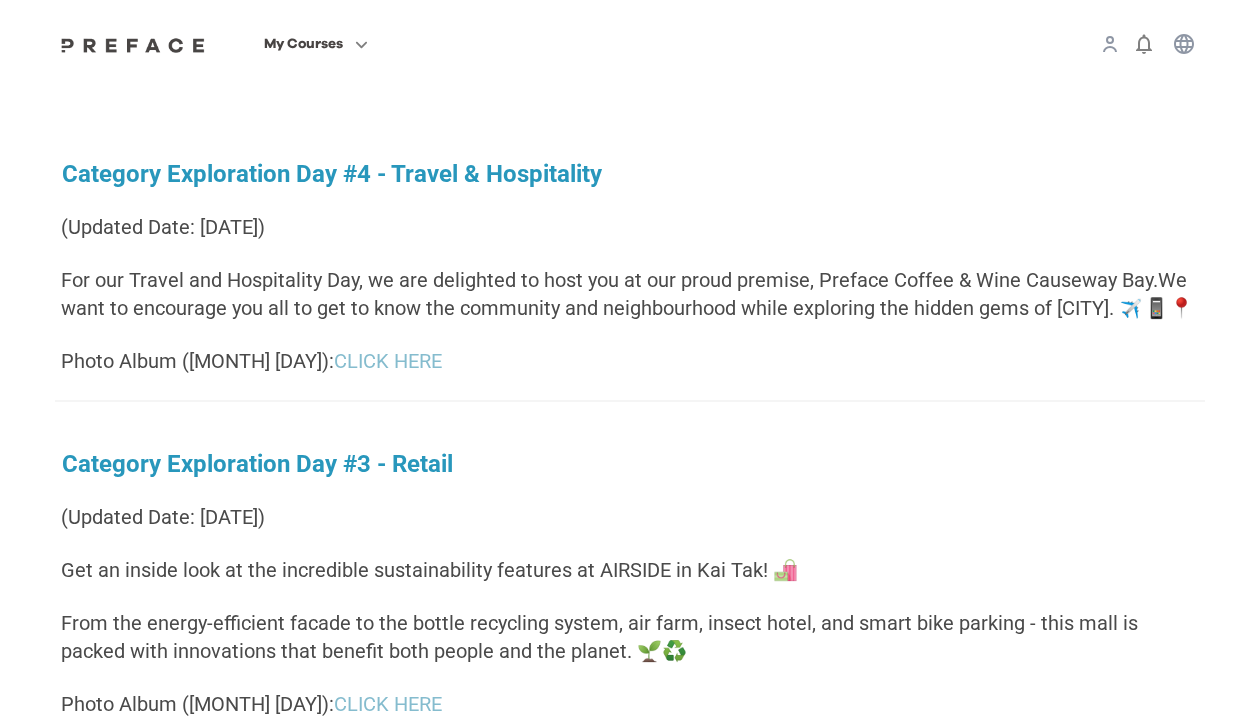 scroll, scrollTop: 0, scrollLeft: 0, axis: both 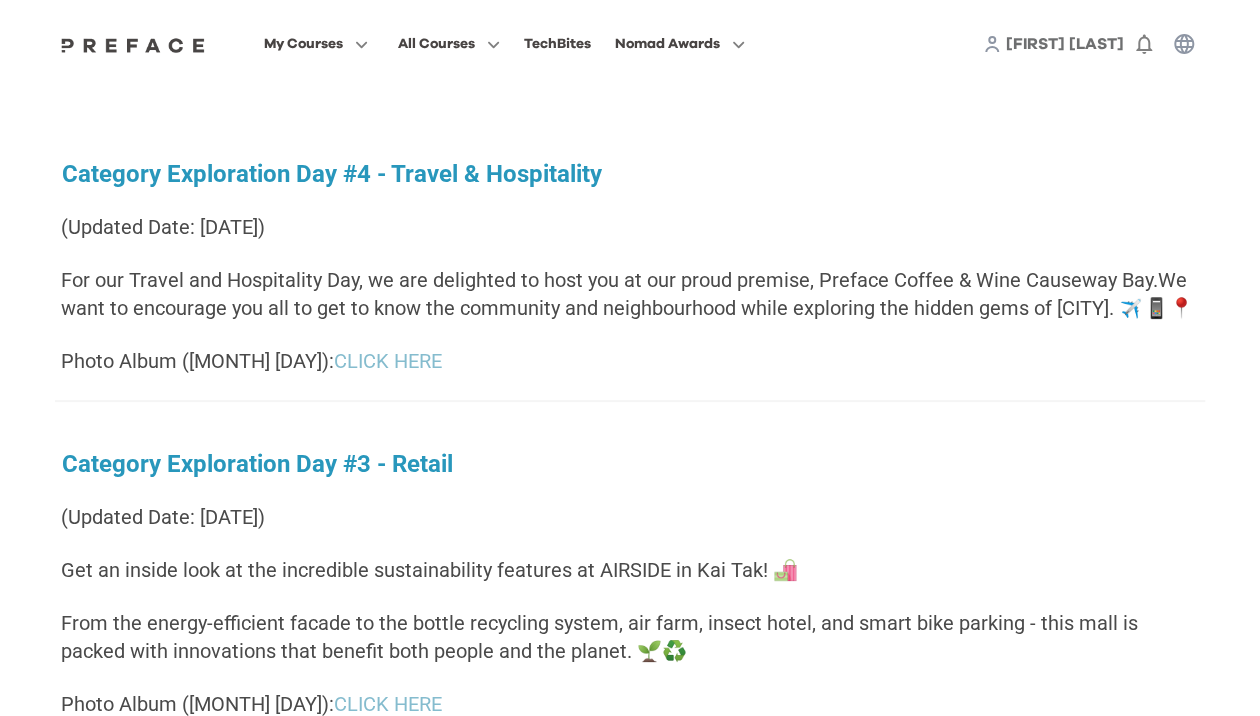 click on "[FIRST] [LAST]" at bounding box center [1065, 44] 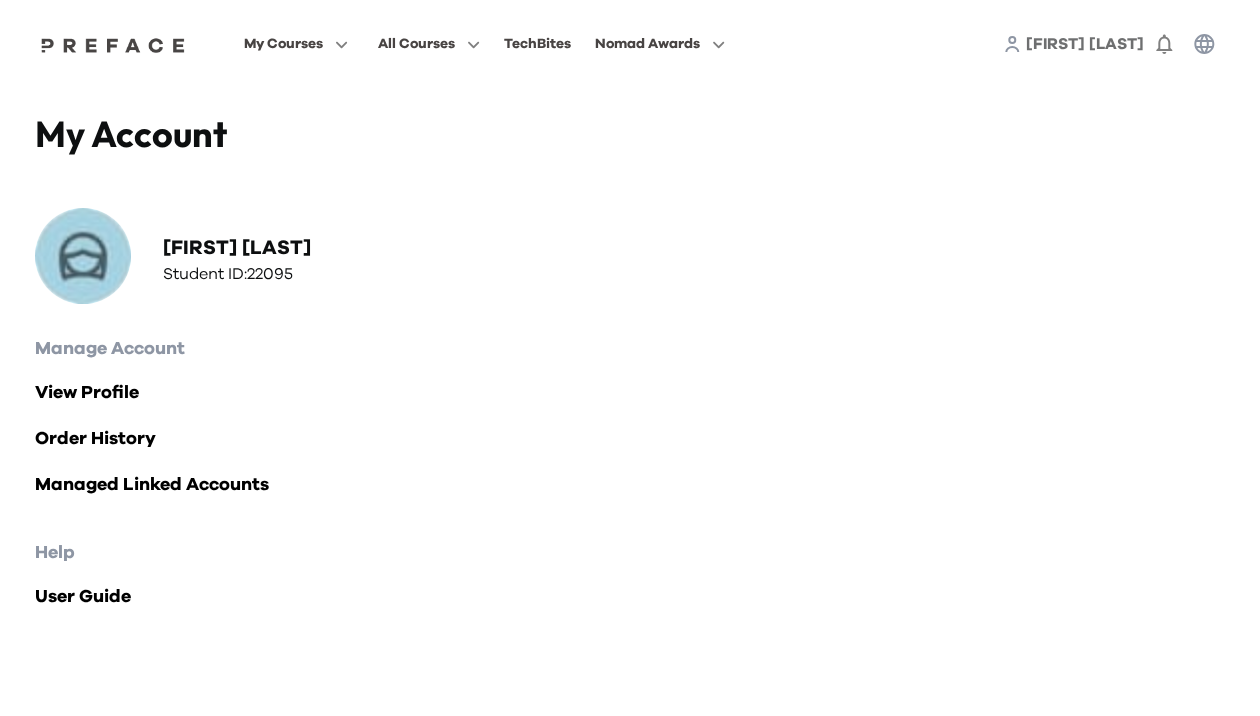 click at bounding box center [113, 45] 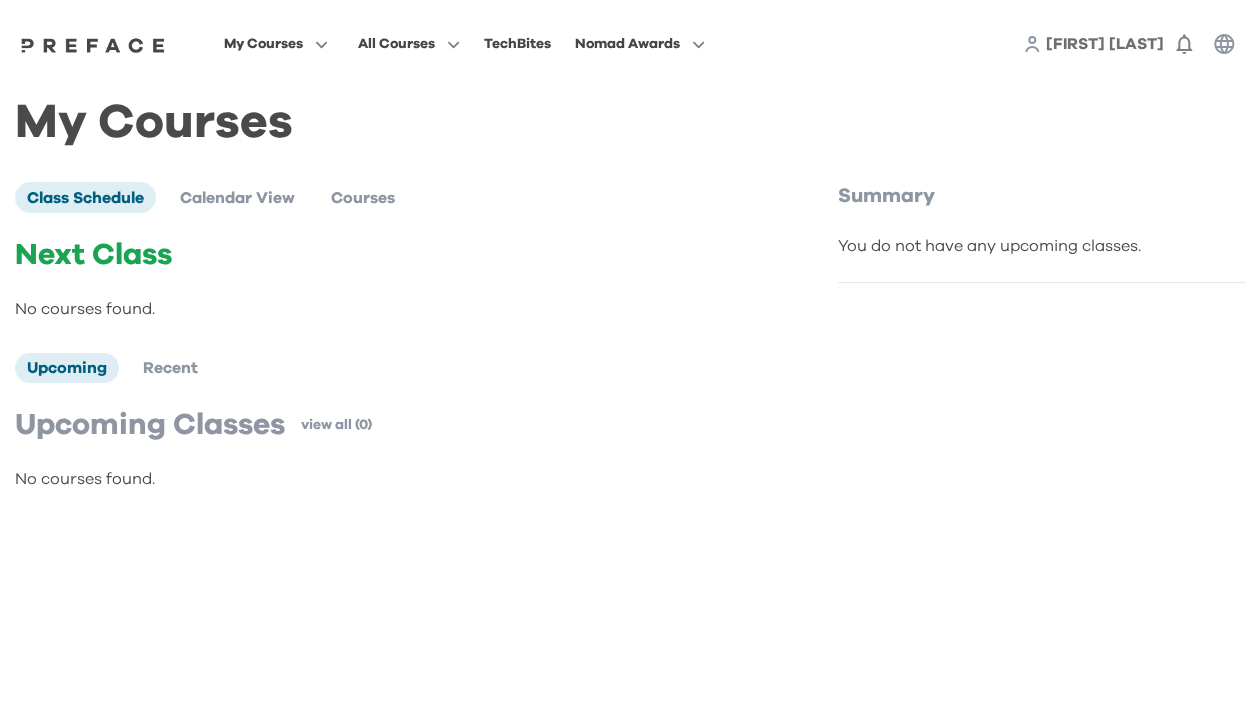drag, startPoint x: 1104, startPoint y: 42, endPoint x: 121, endPoint y: 43, distance: 983.0005 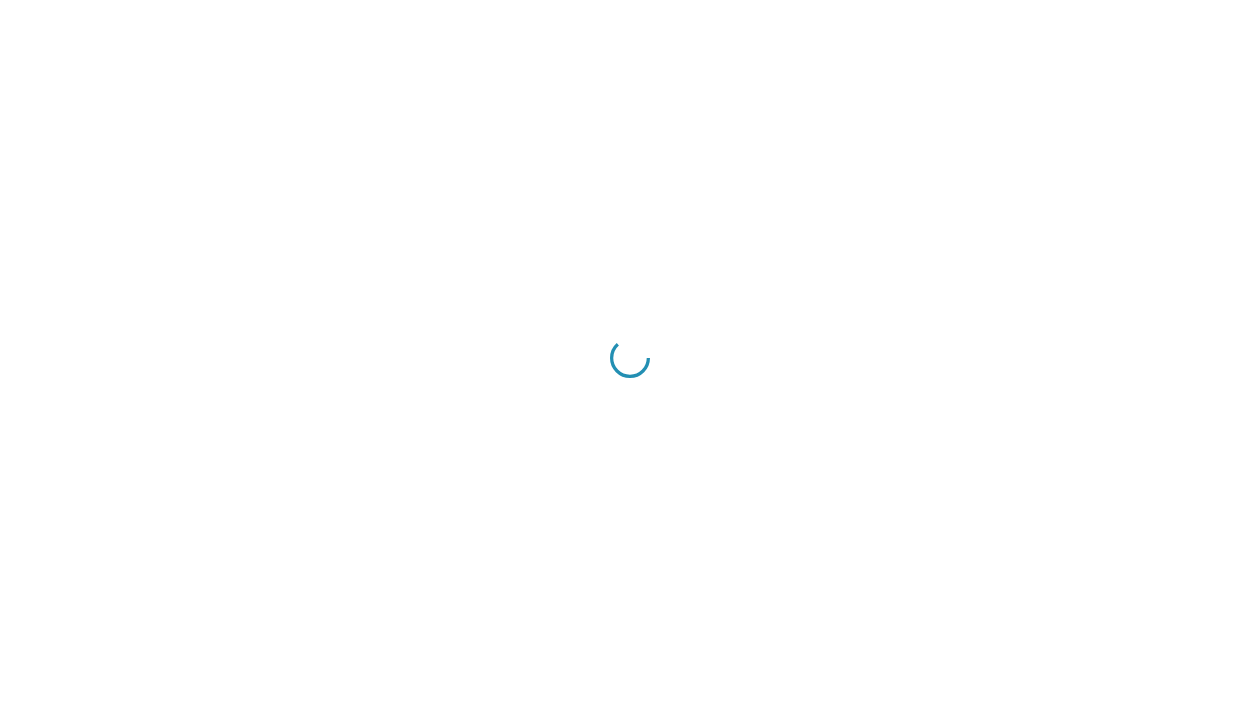 scroll, scrollTop: 0, scrollLeft: 0, axis: both 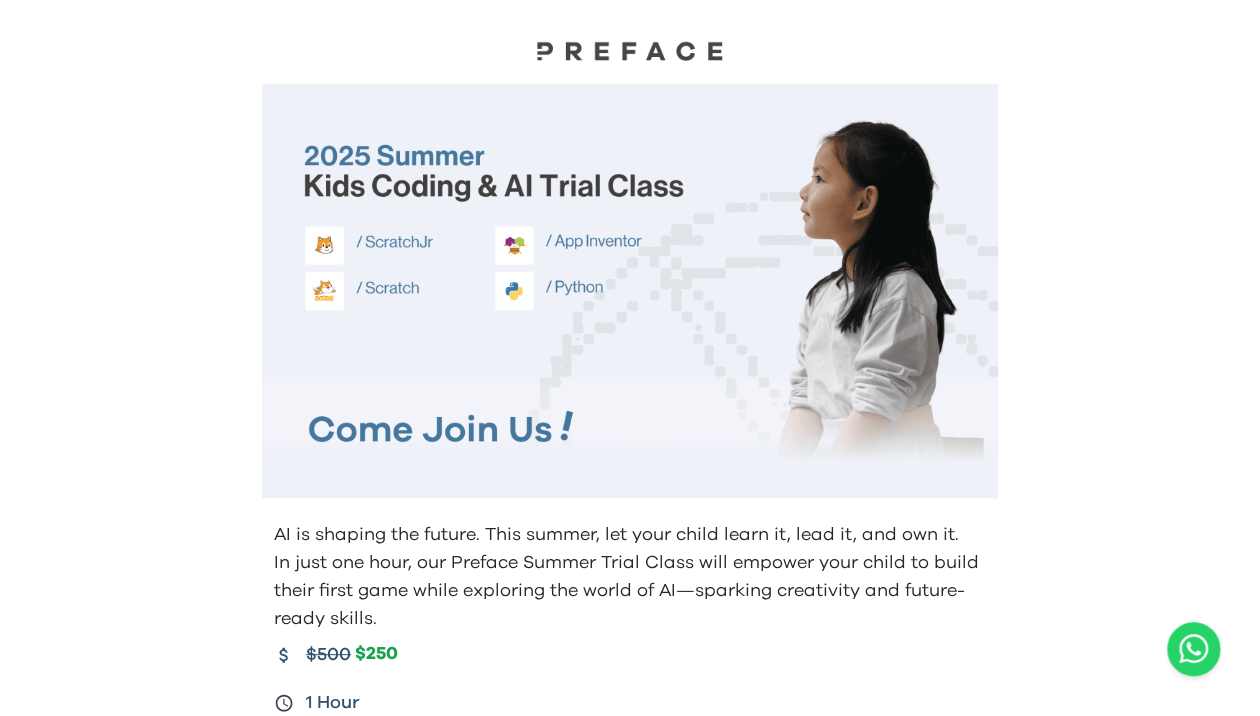 click at bounding box center [630, 50] 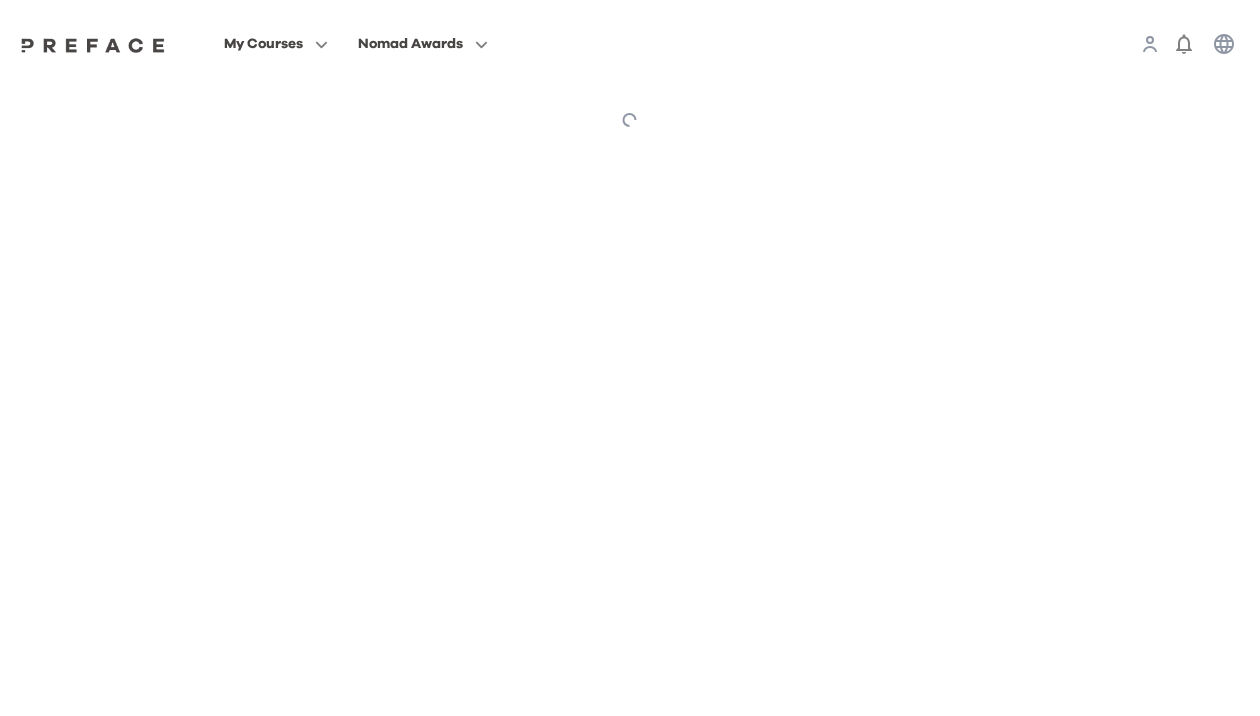 scroll, scrollTop: 0, scrollLeft: 0, axis: both 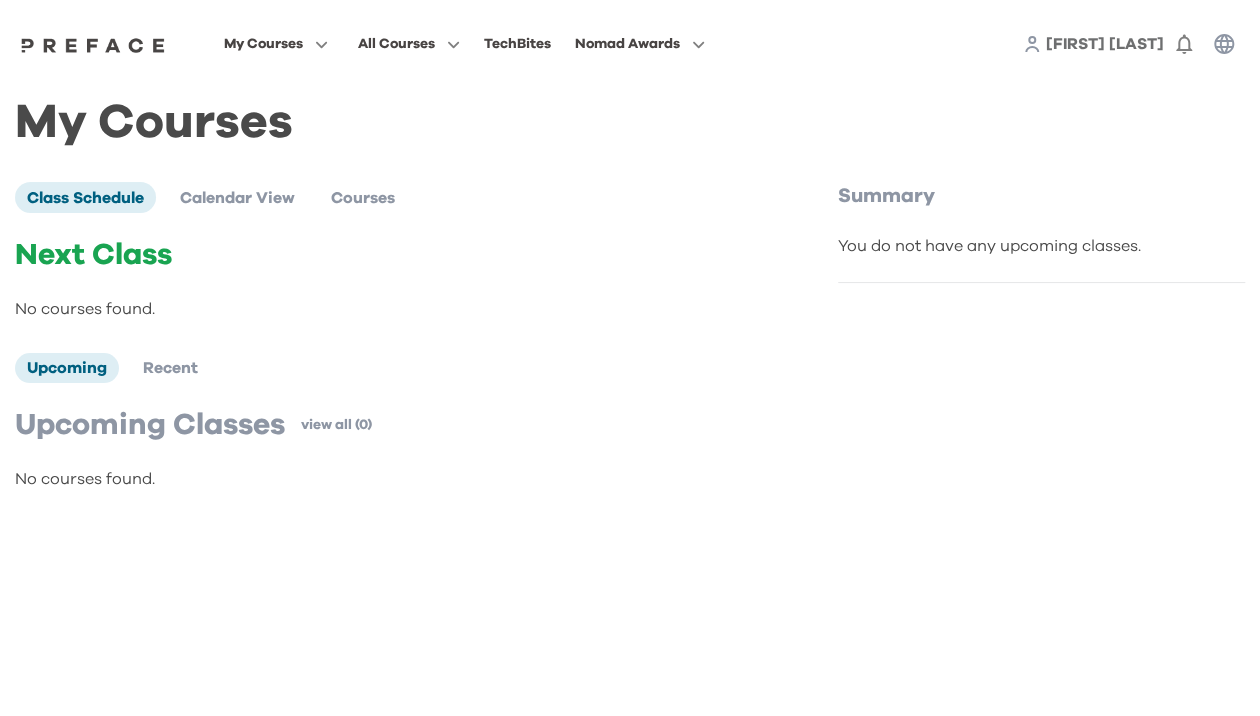 click on "[FIRST] [LAST]" at bounding box center (1105, 44) 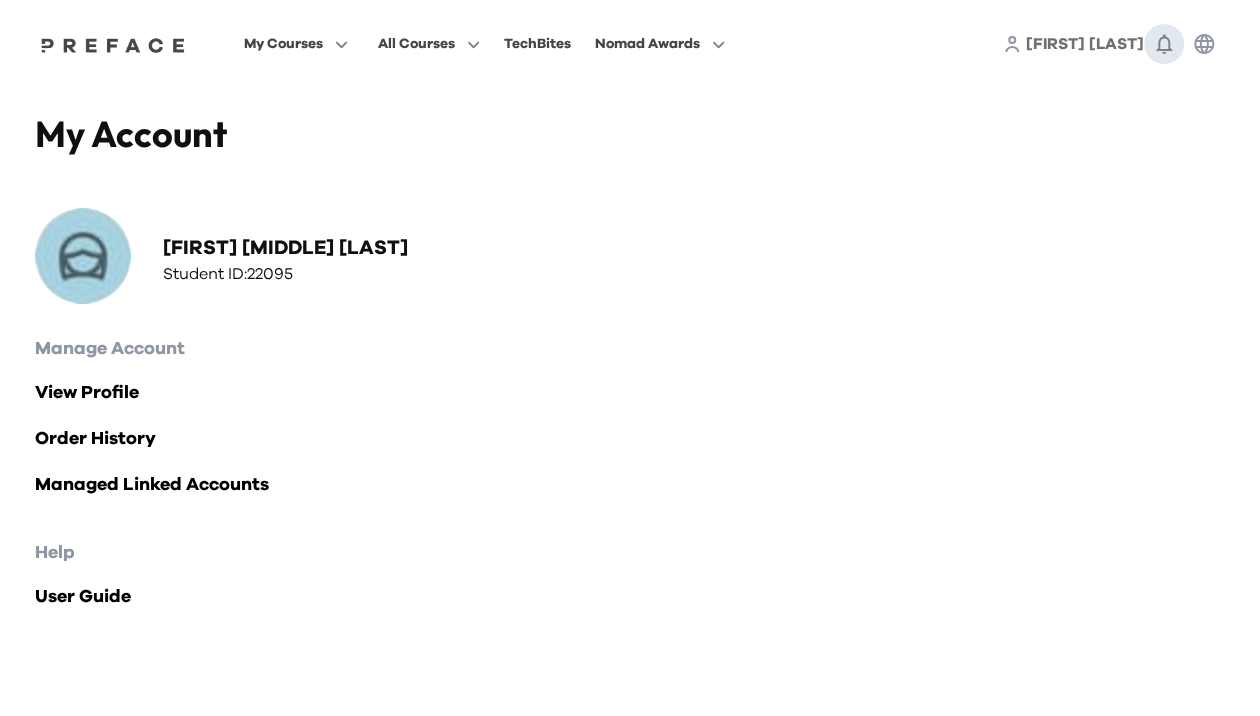 click 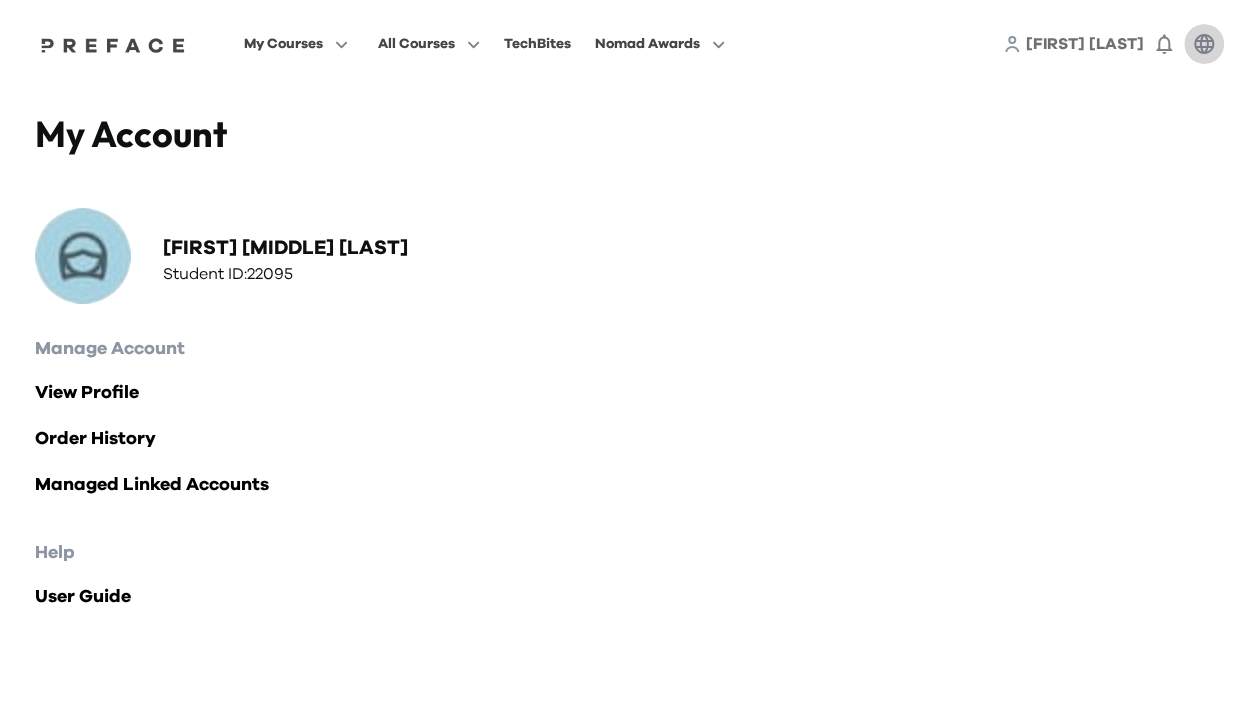 click 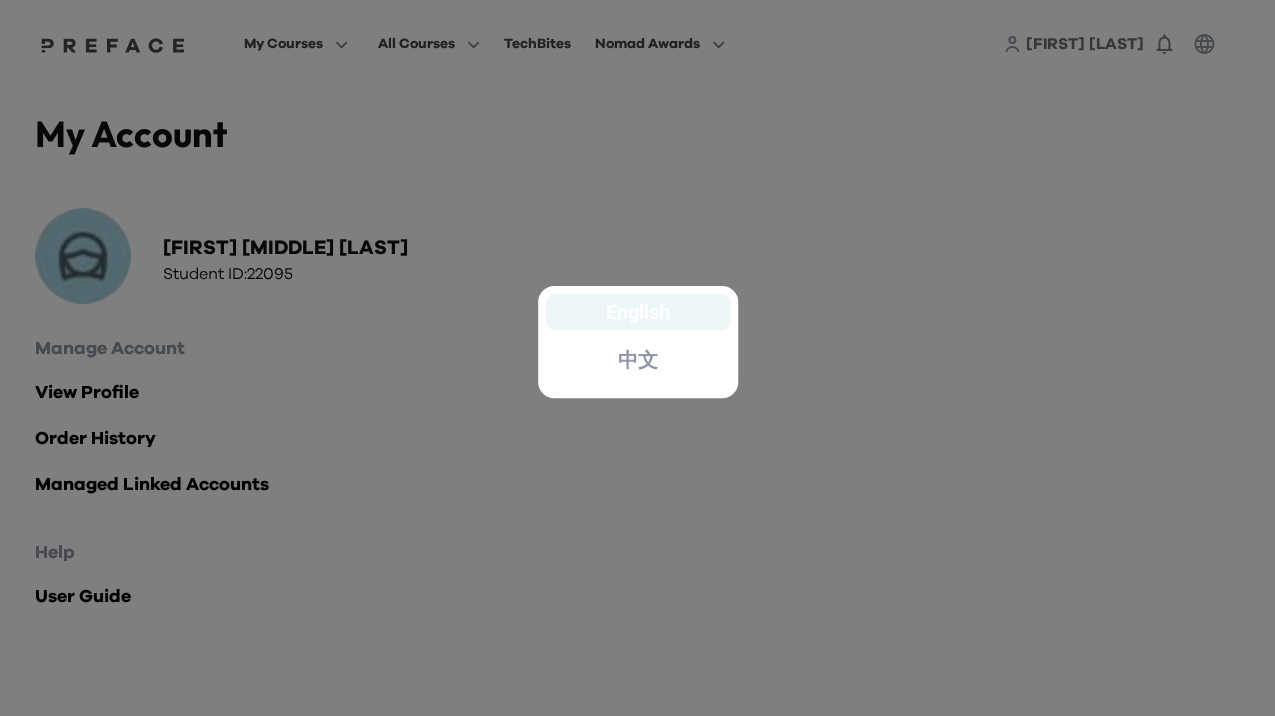 click on "English" at bounding box center [638, 312] 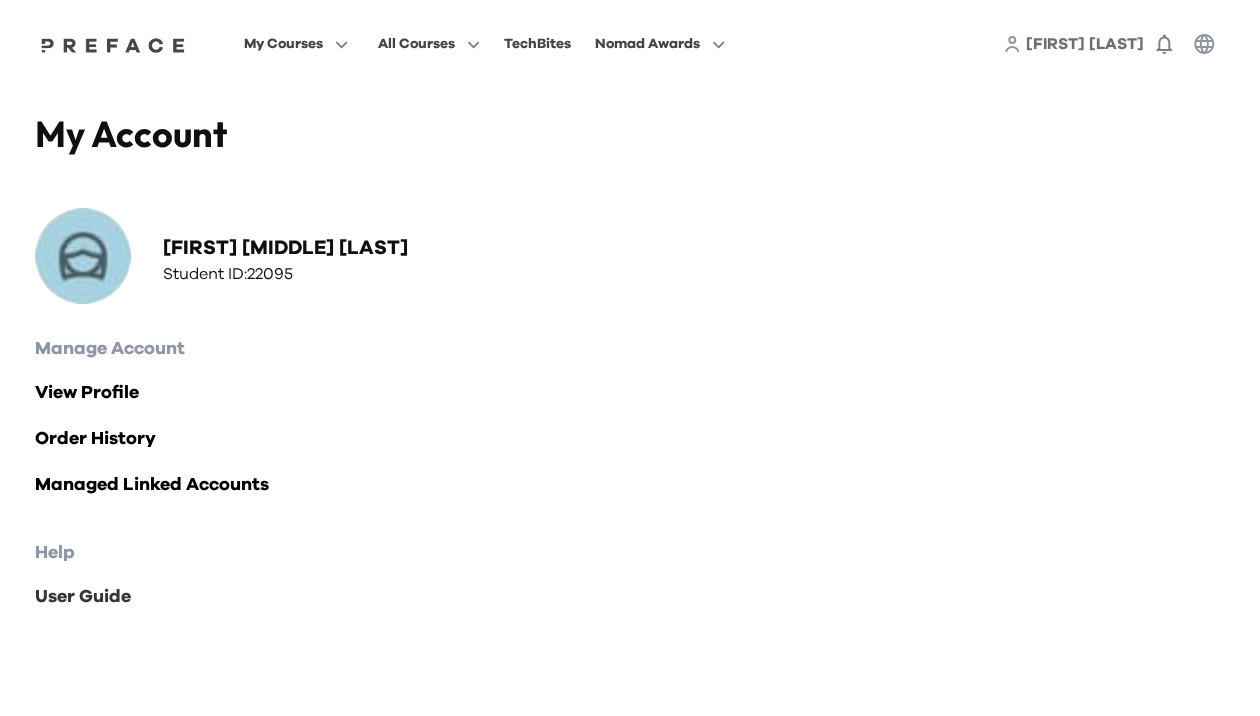 click on "User Guide" at bounding box center [630, 597] 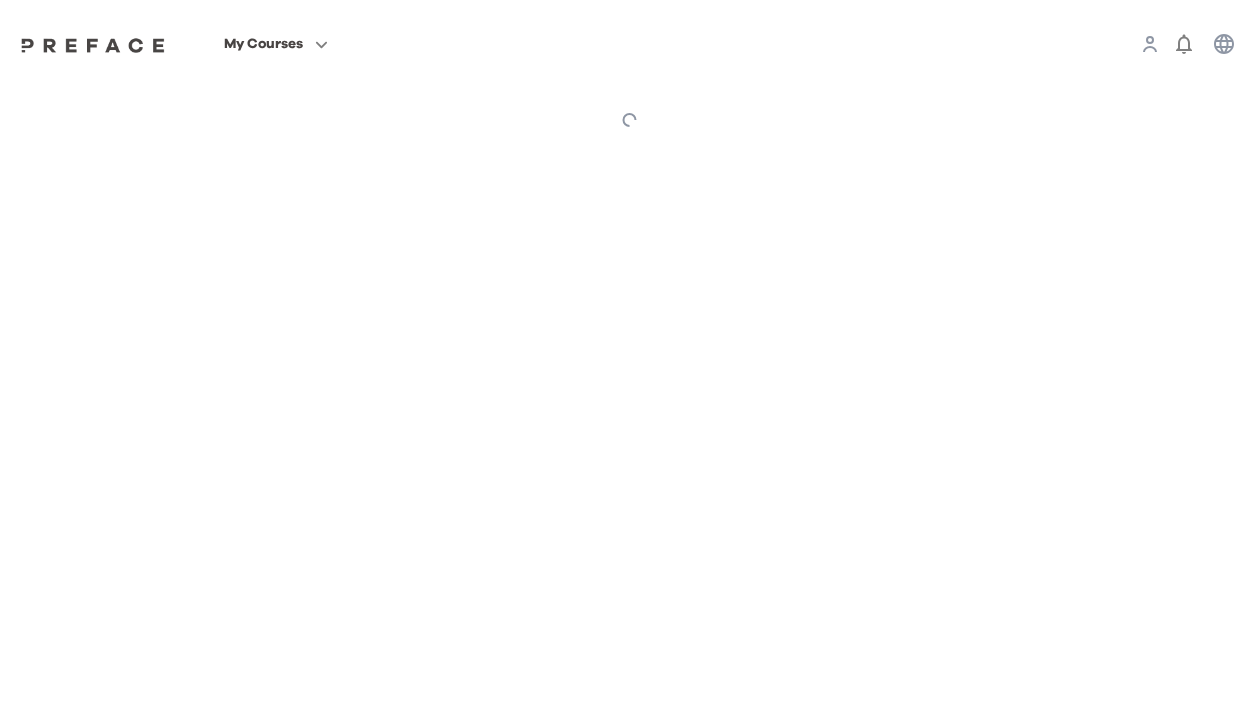 scroll, scrollTop: 0, scrollLeft: 0, axis: both 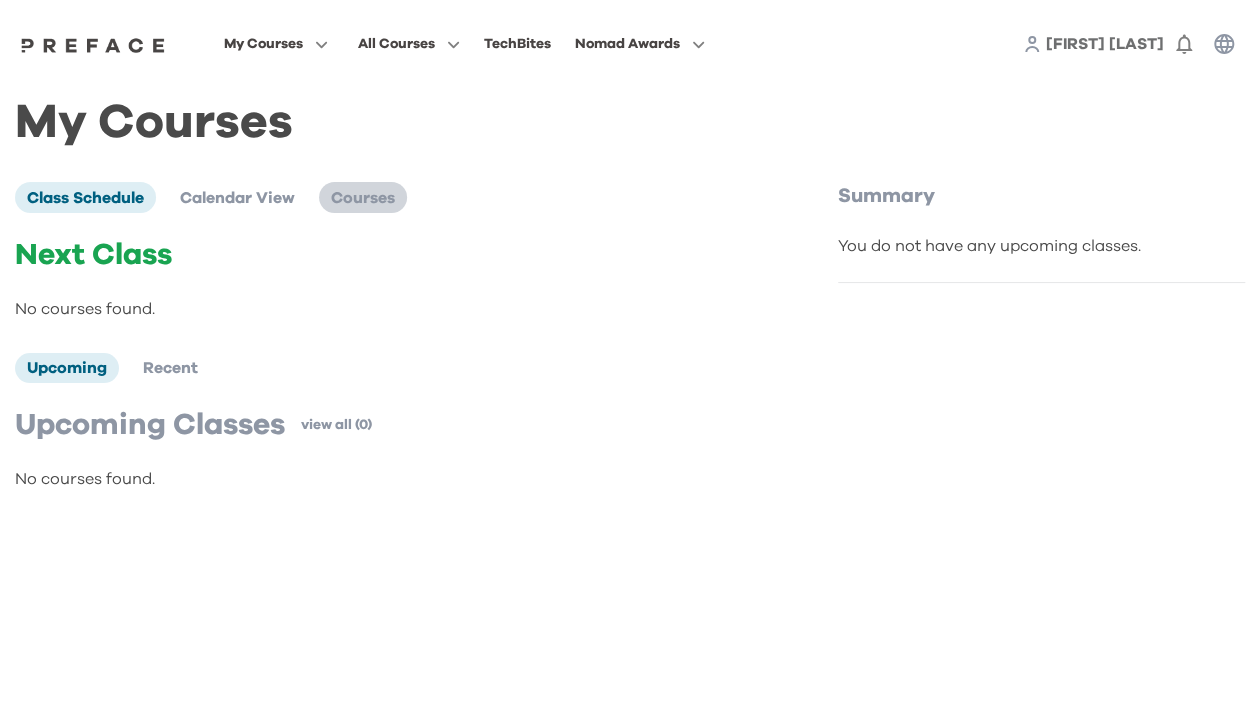 click on "Courses" at bounding box center (363, 198) 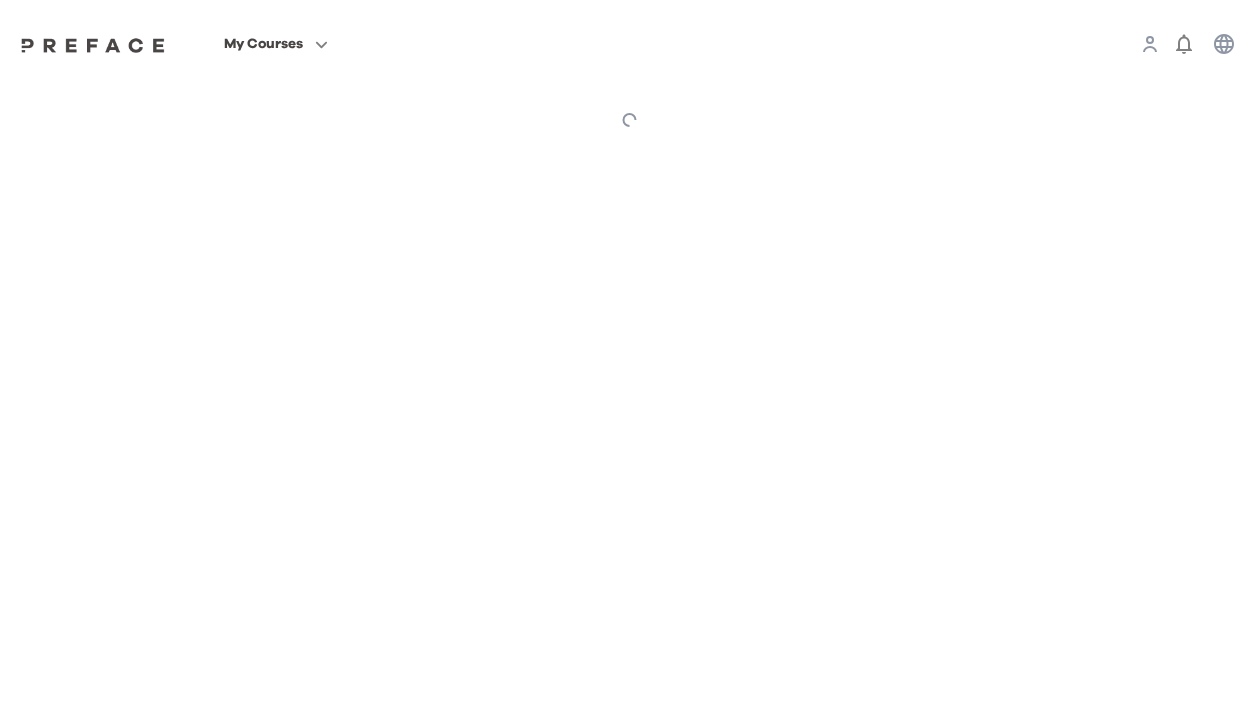 scroll, scrollTop: 0, scrollLeft: 0, axis: both 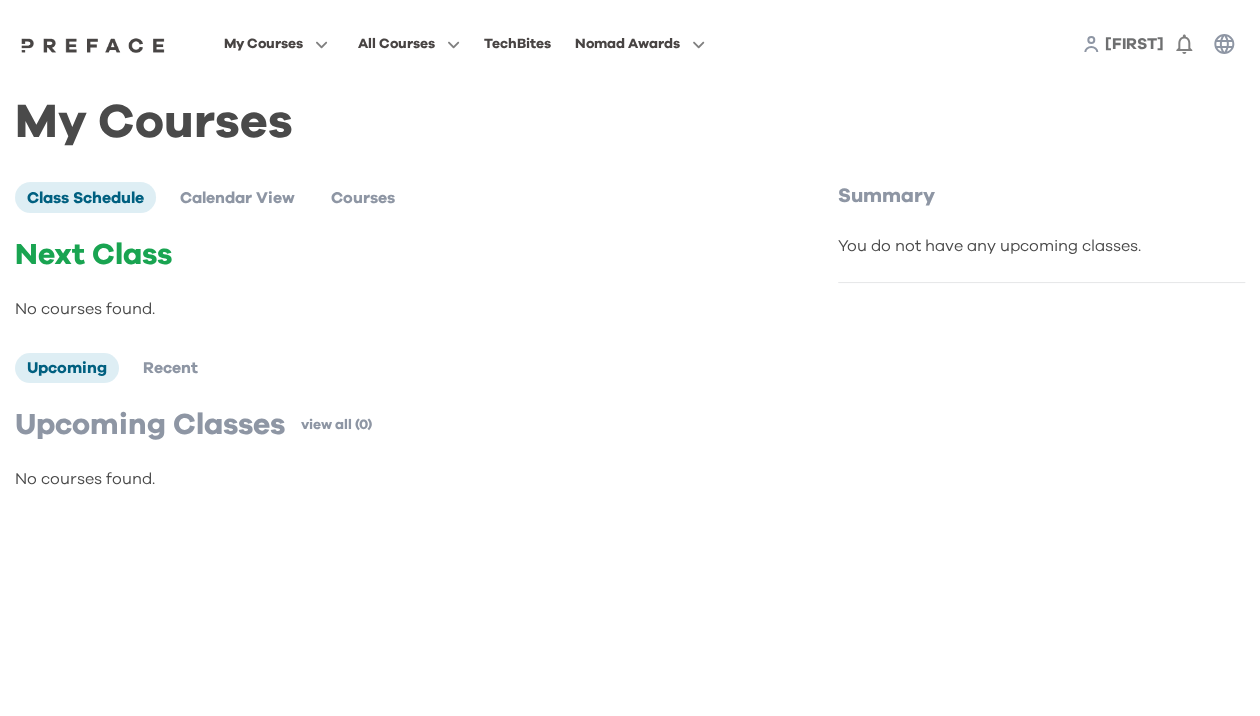 click on "[FIRST]" at bounding box center (1134, 44) 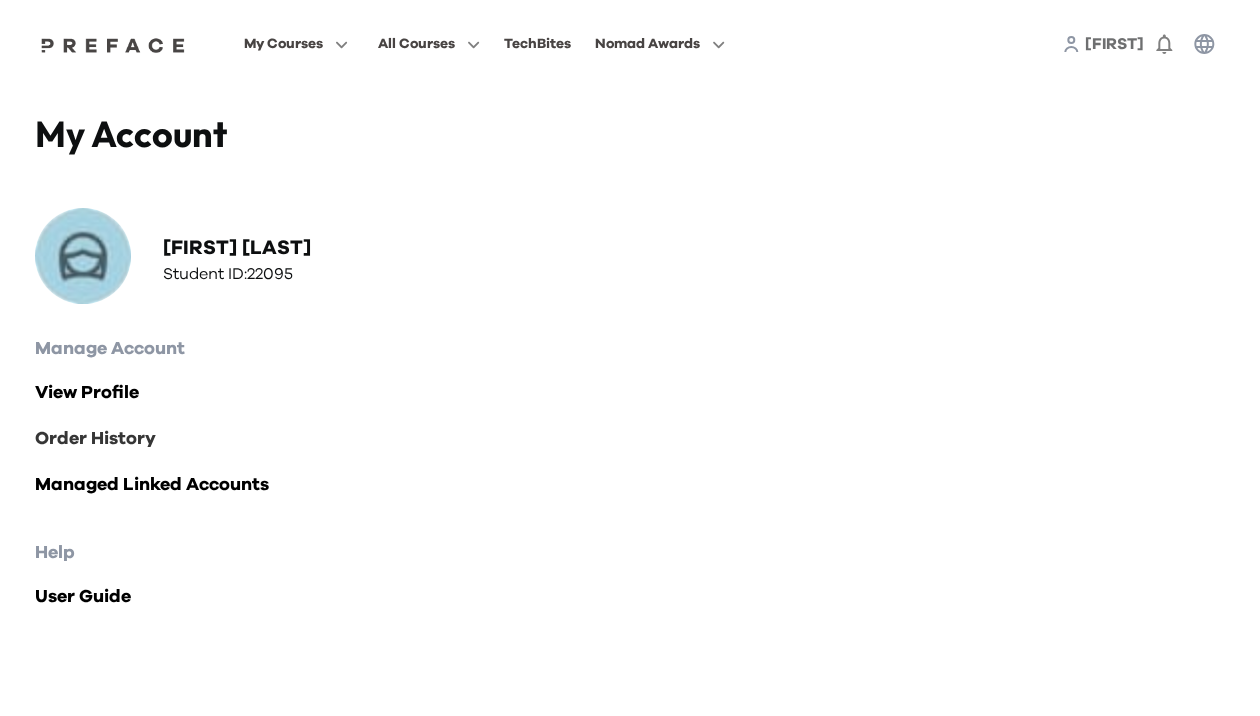 click on "Order History" at bounding box center [630, 439] 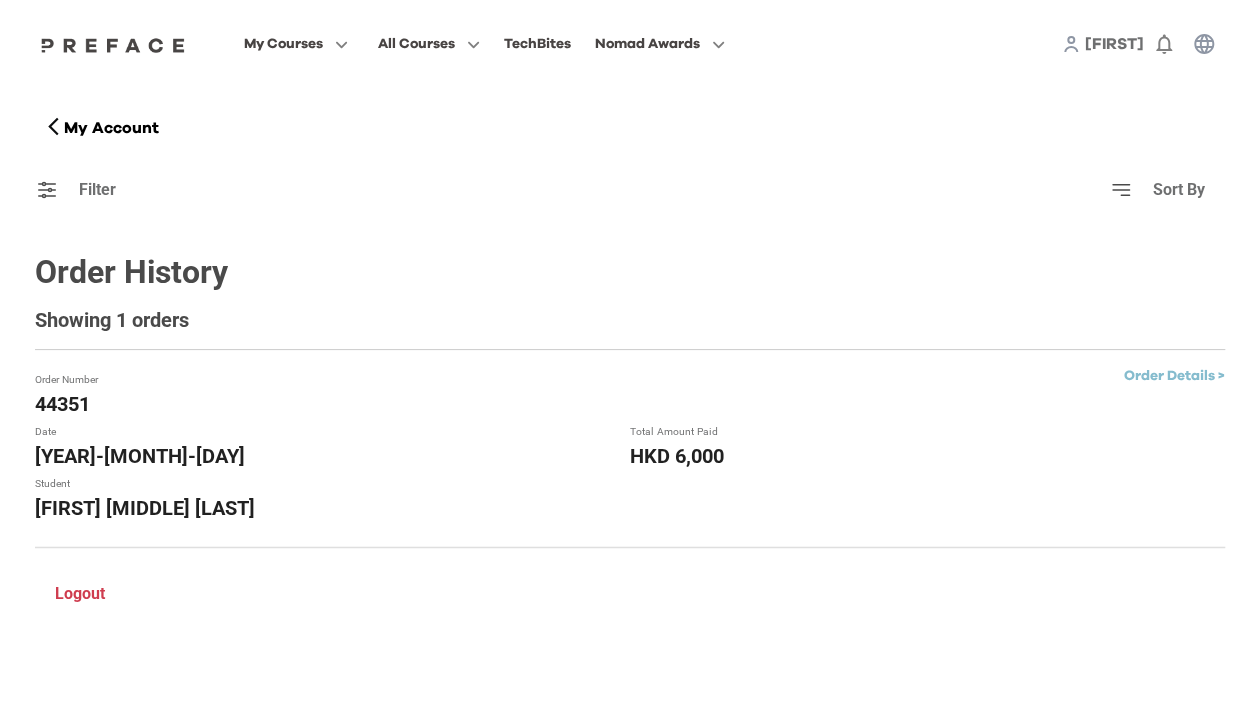 click on "Logout" at bounding box center [80, 594] 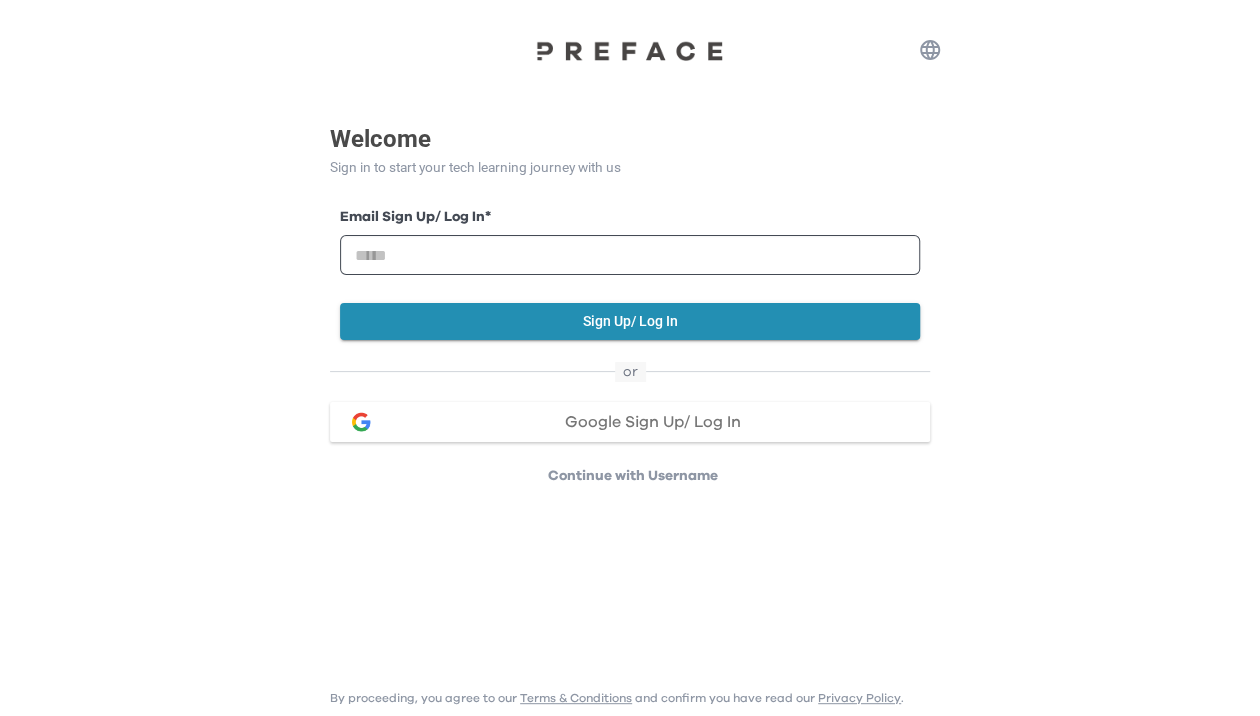 click on "Continue with Username" at bounding box center [633, 476] 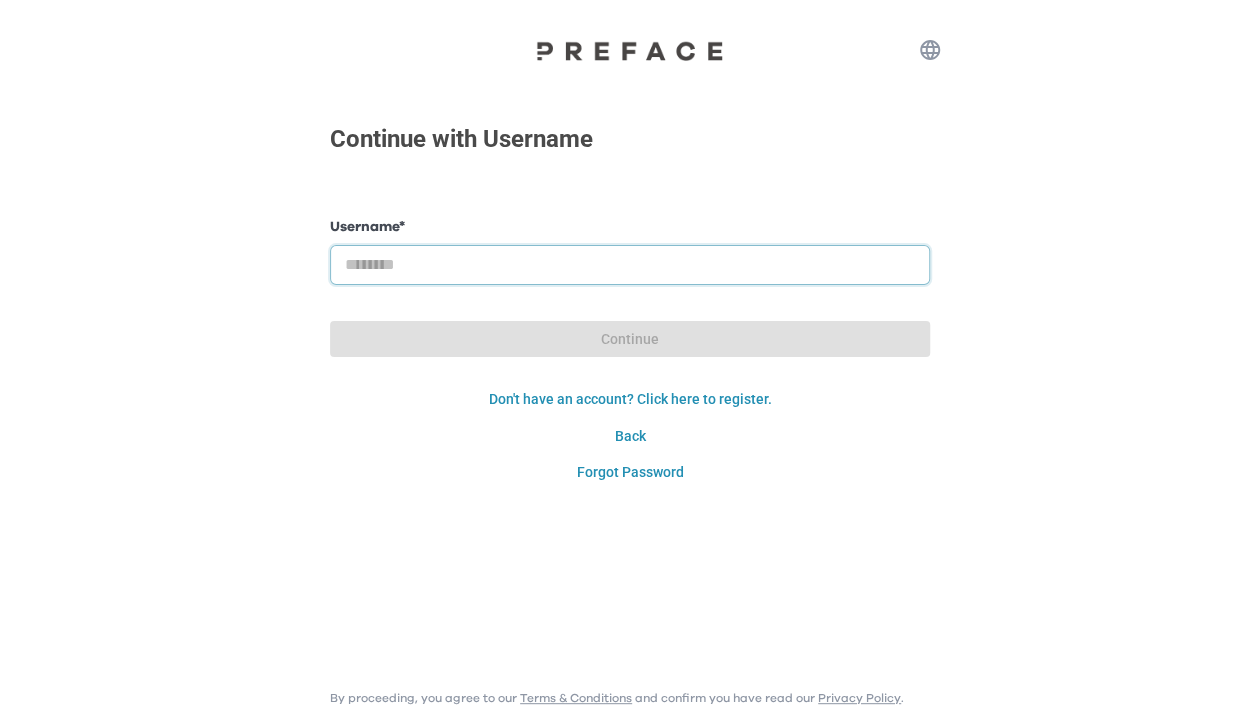 drag, startPoint x: 724, startPoint y: 271, endPoint x: 475, endPoint y: 36, distance: 342.3828 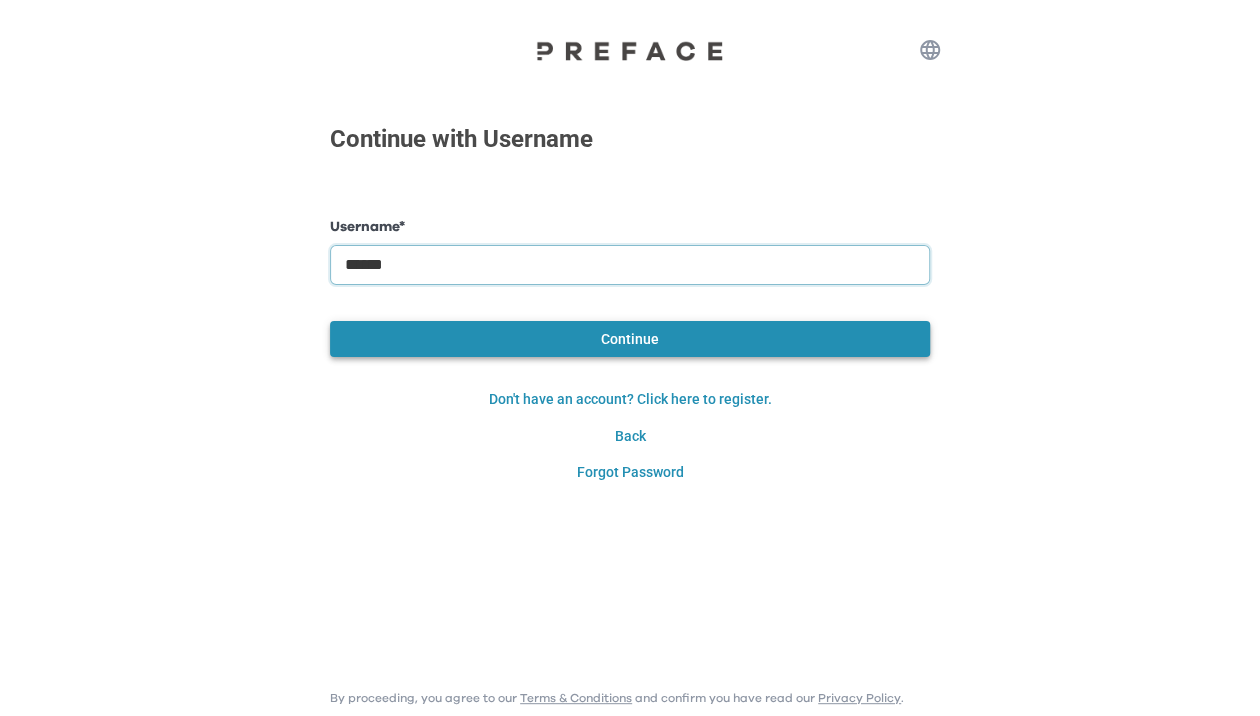 type on "******" 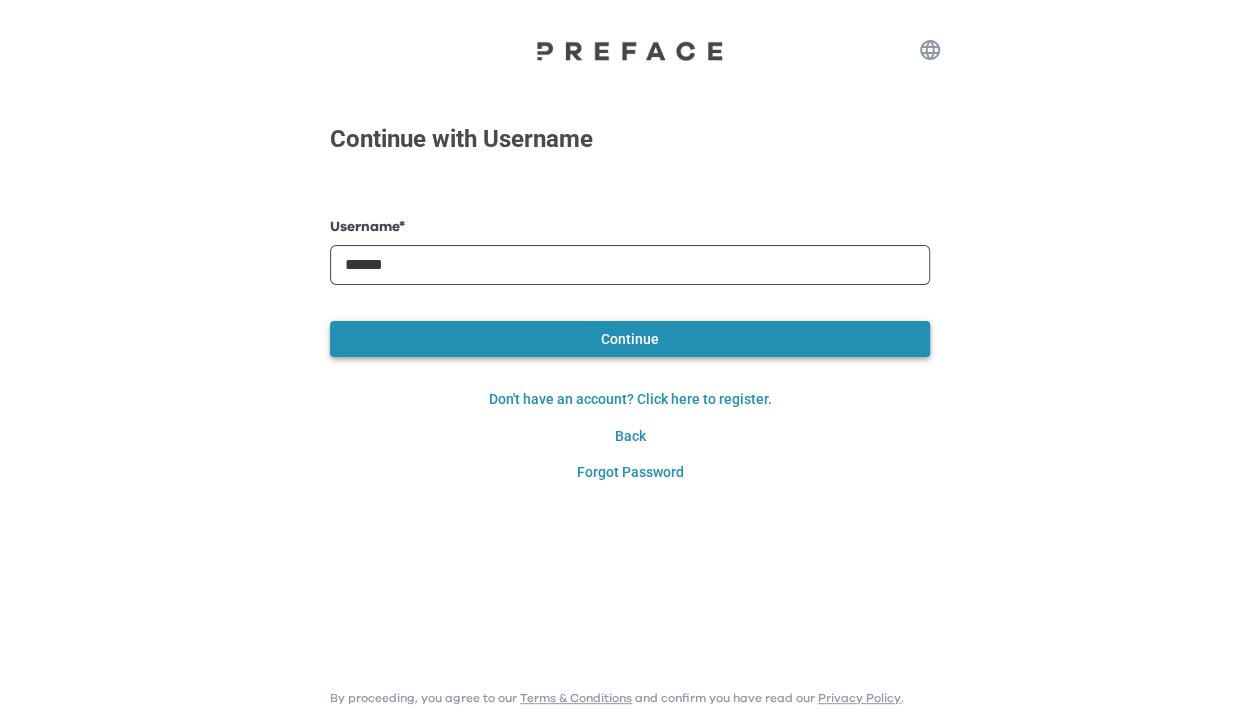 click on "Continue" at bounding box center [630, 339] 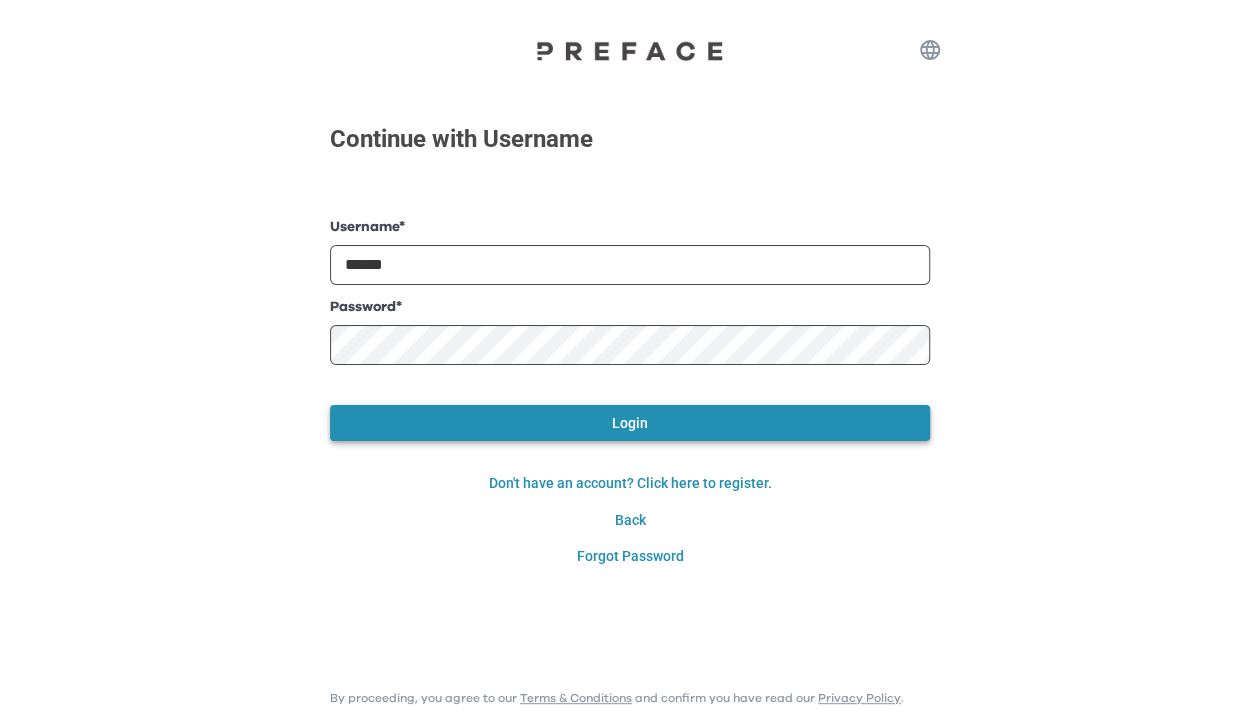 click on "Login" at bounding box center (630, 423) 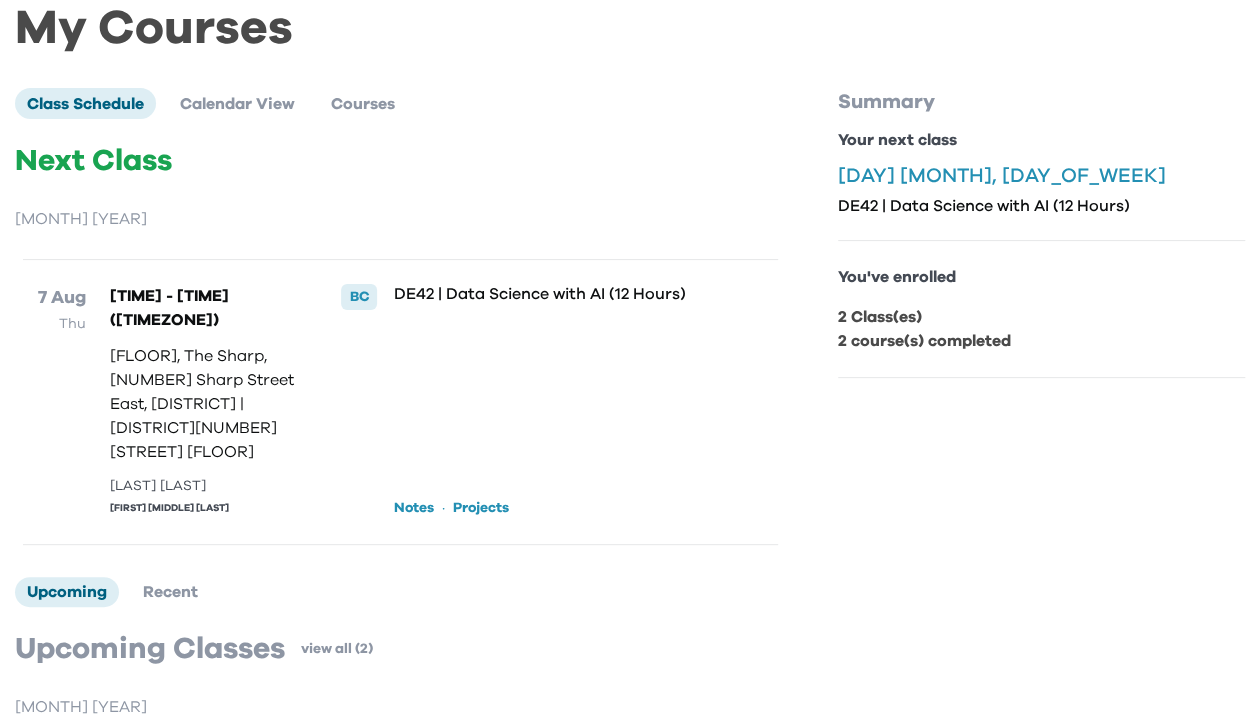 scroll, scrollTop: 100, scrollLeft: 0, axis: vertical 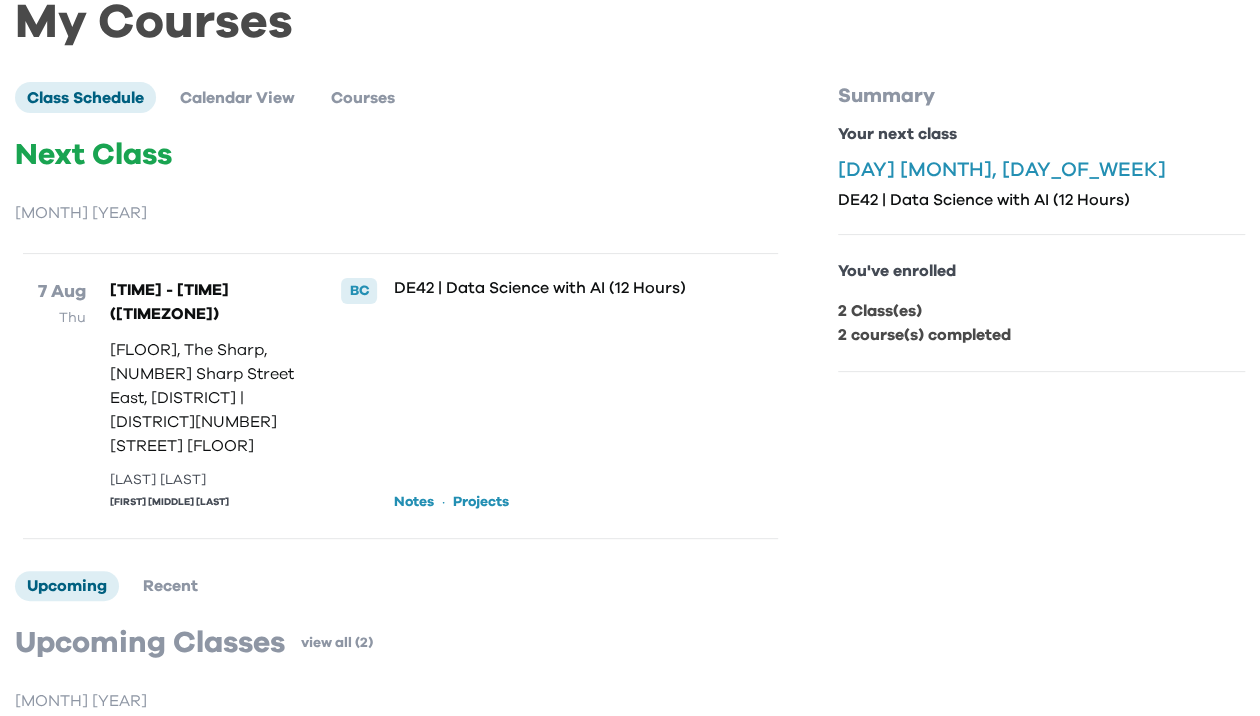 click on "Notes" at bounding box center [413, 502] 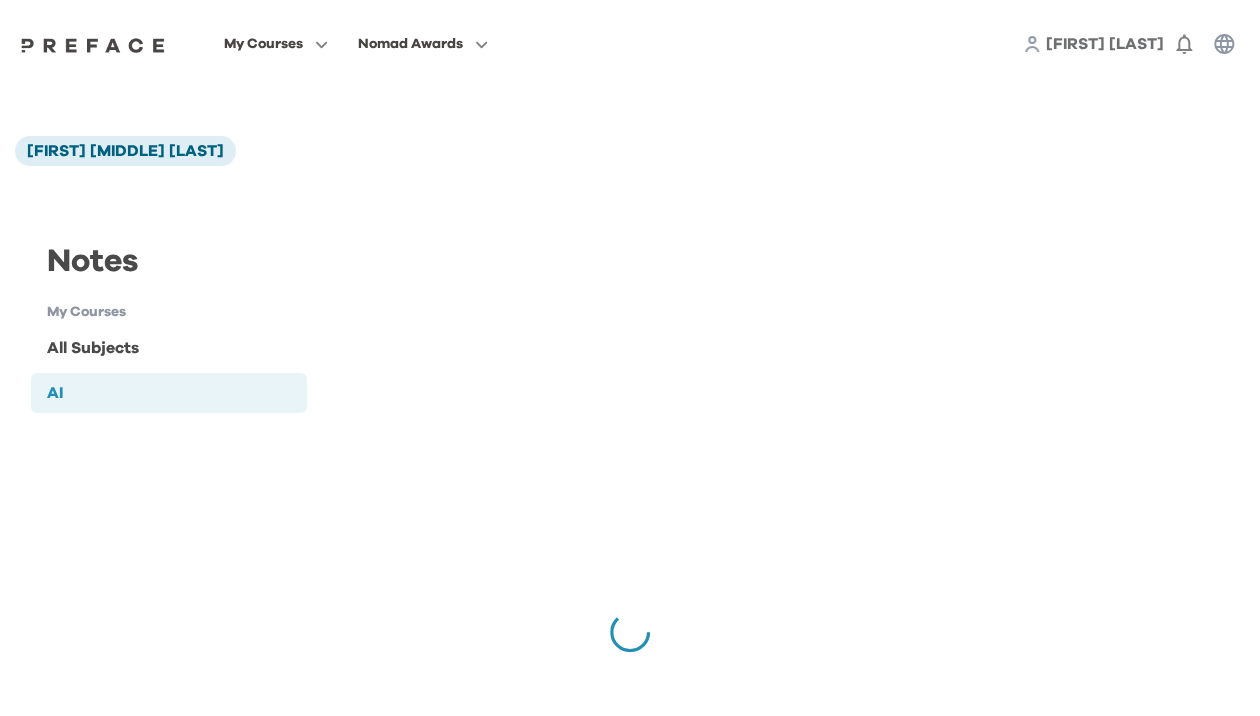 scroll, scrollTop: 18, scrollLeft: 0, axis: vertical 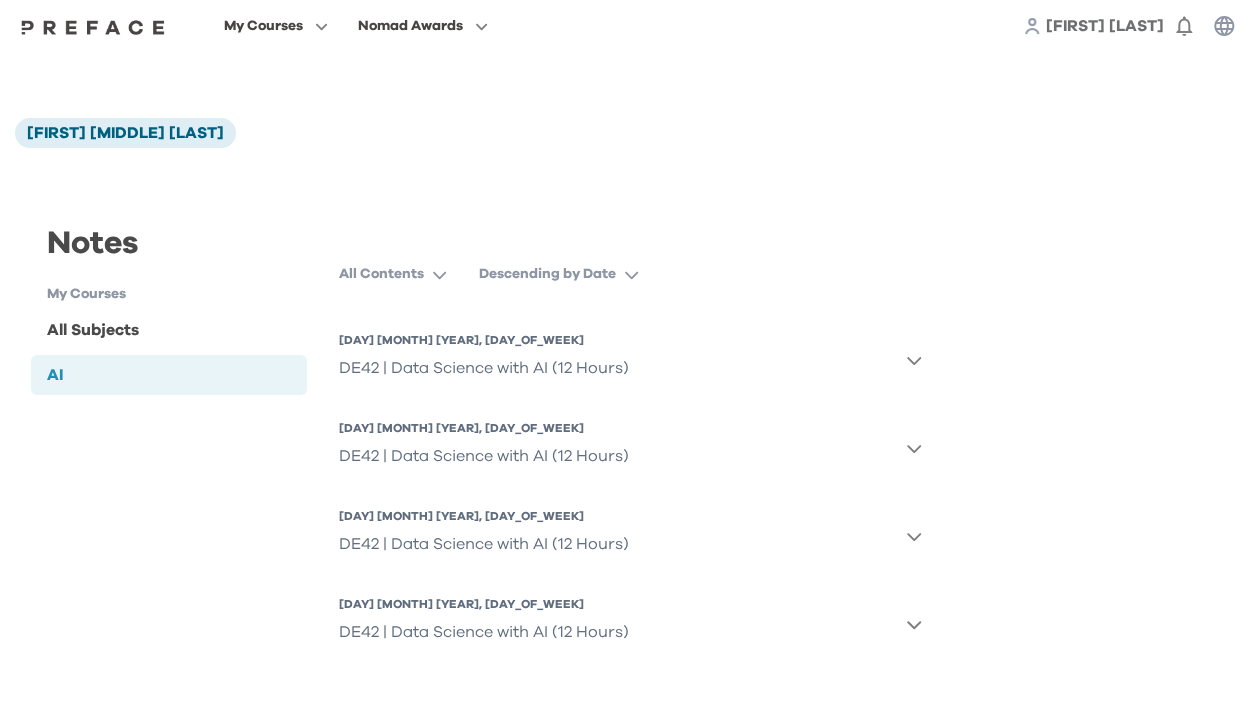 click 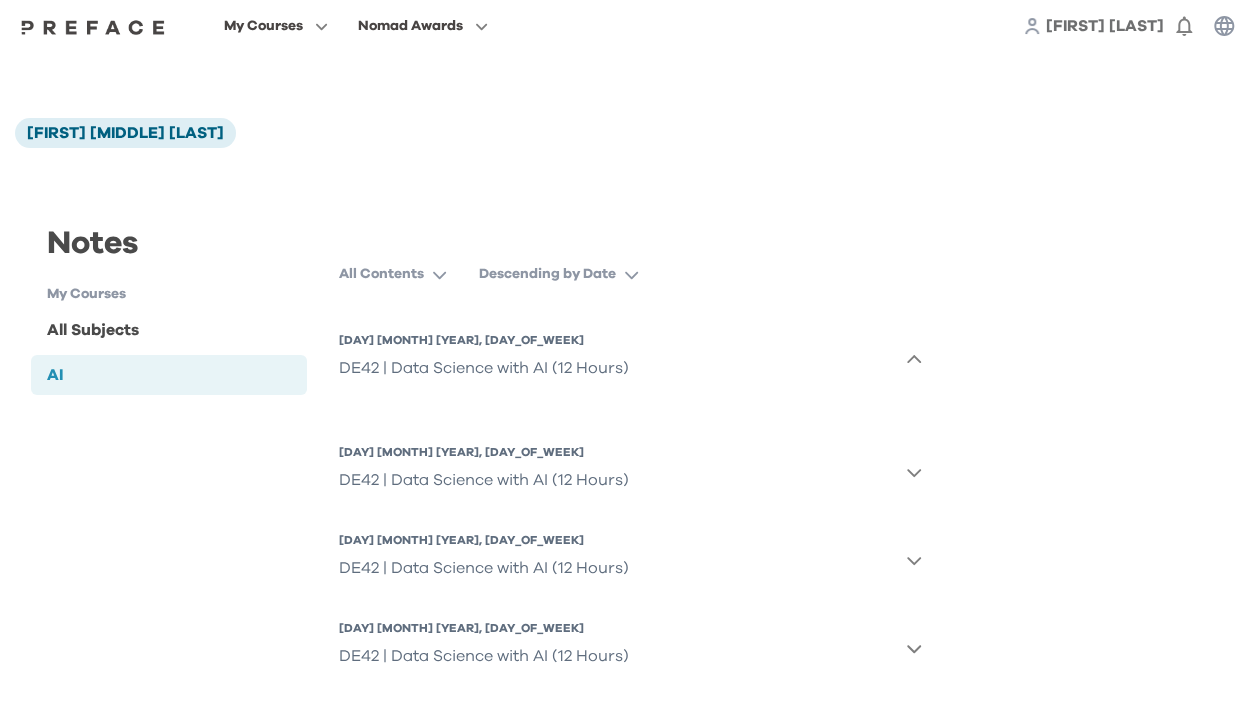 click 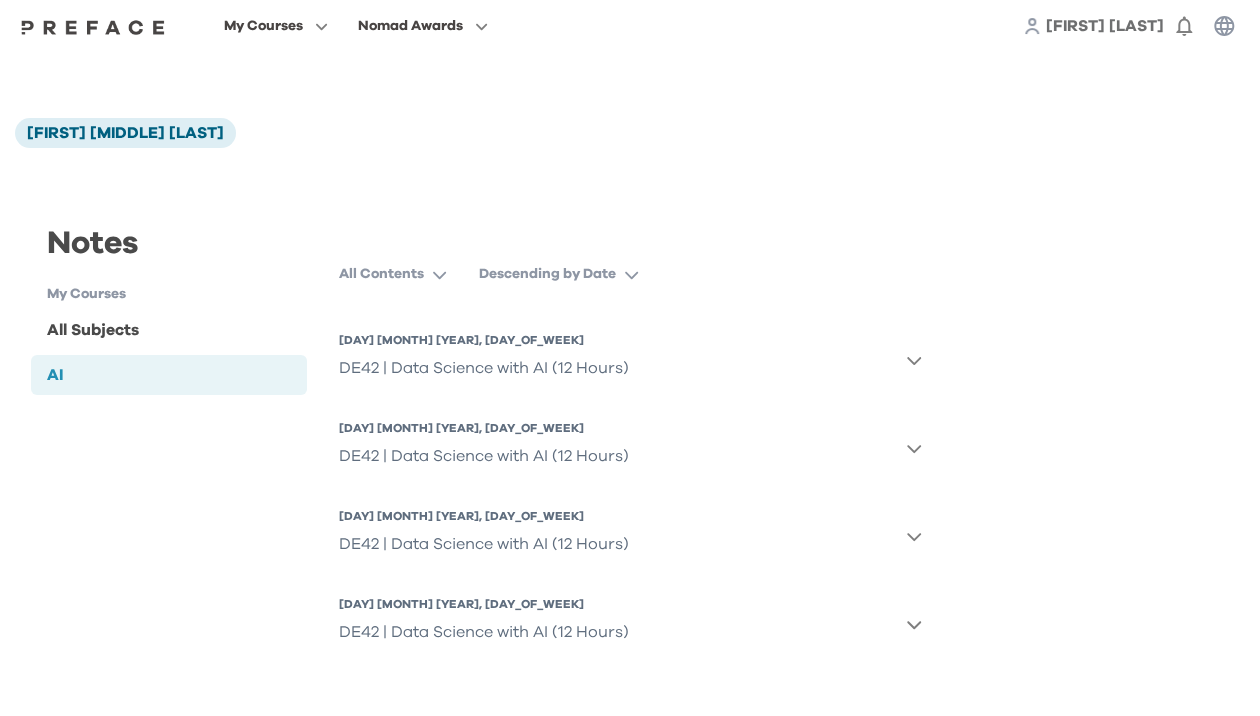 click 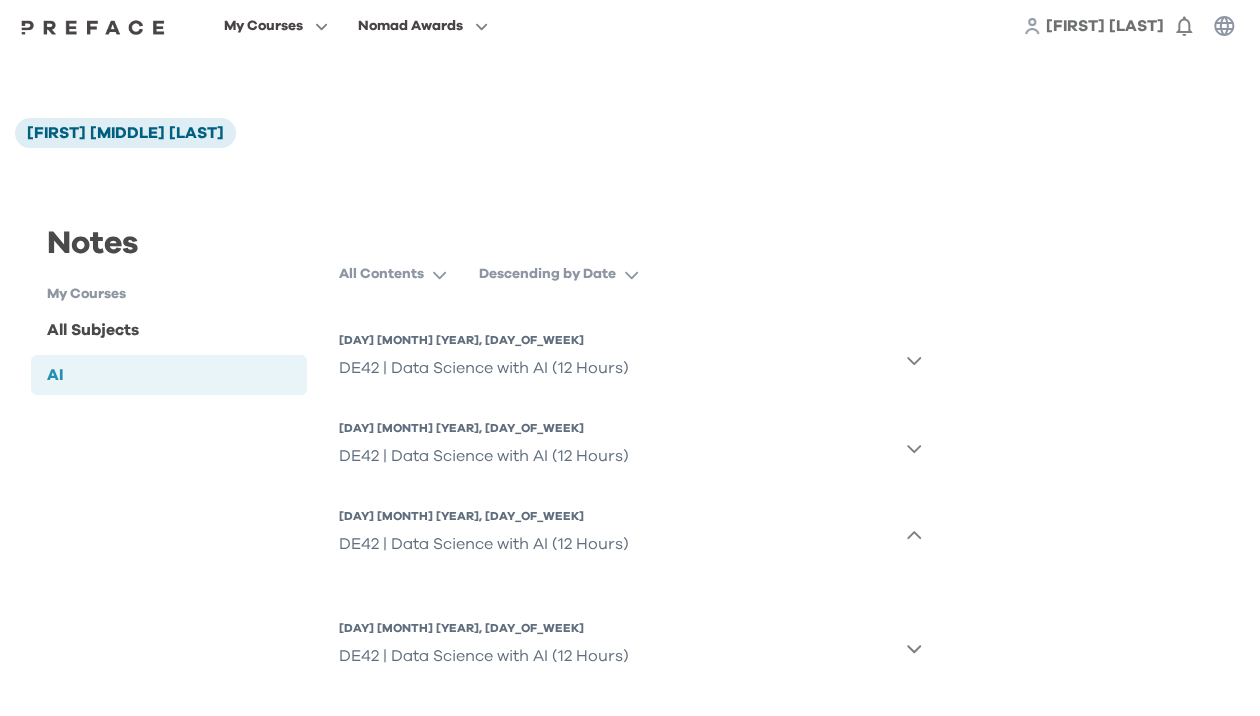 click 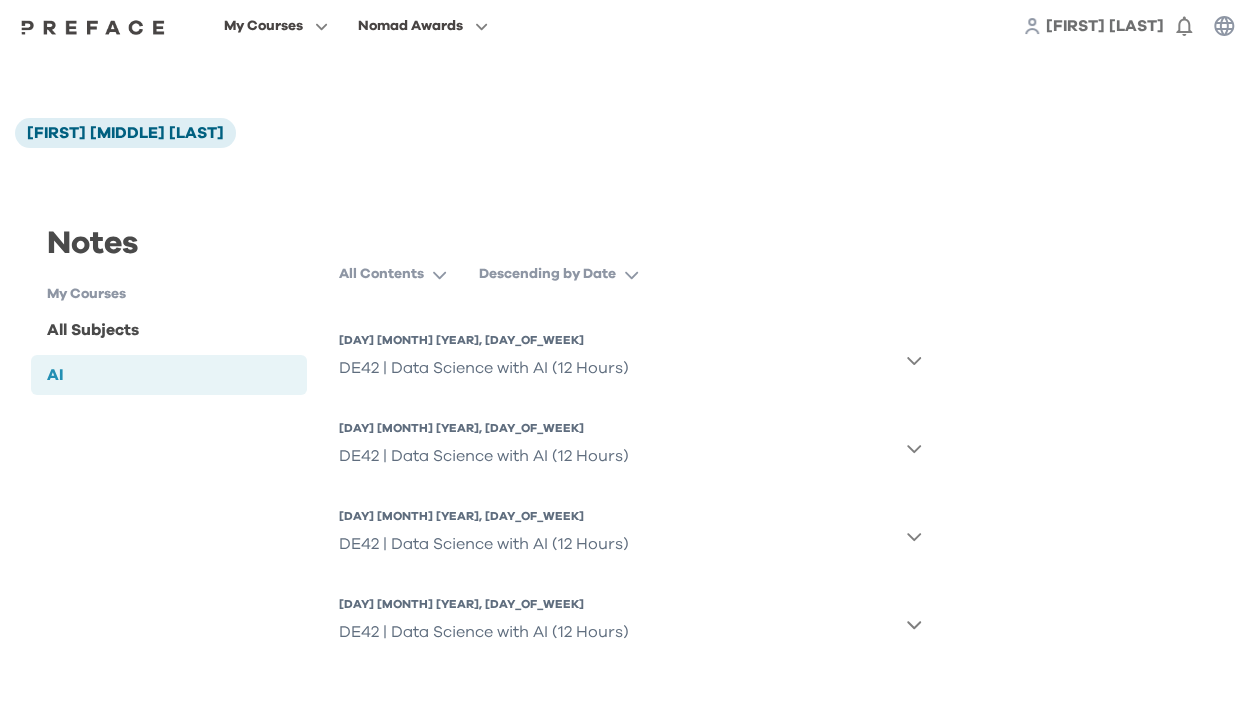 click 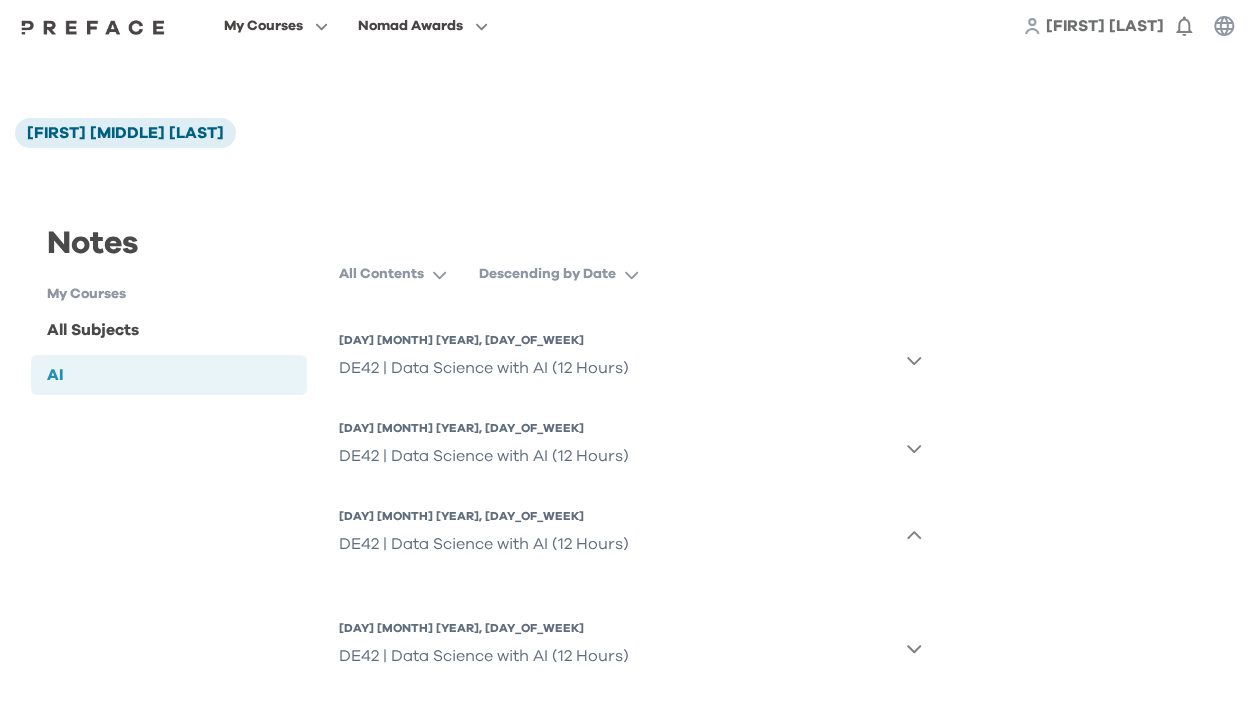 click 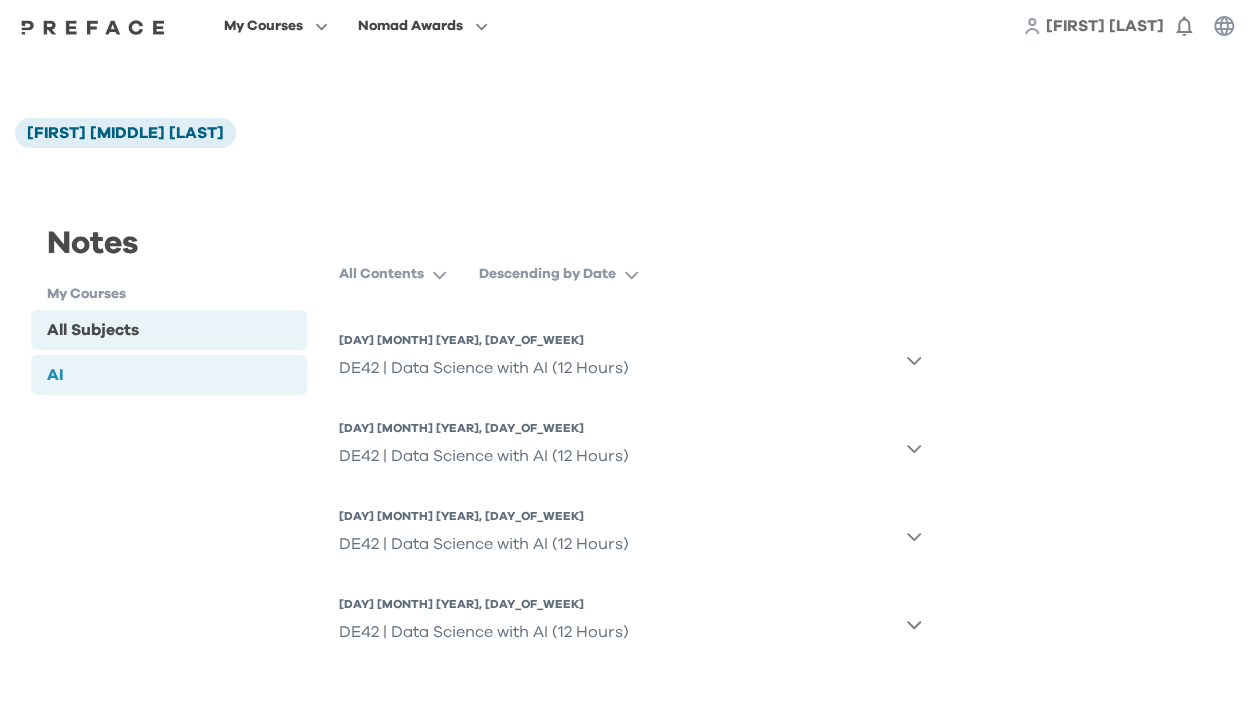click on "All Subjects" at bounding box center [93, 330] 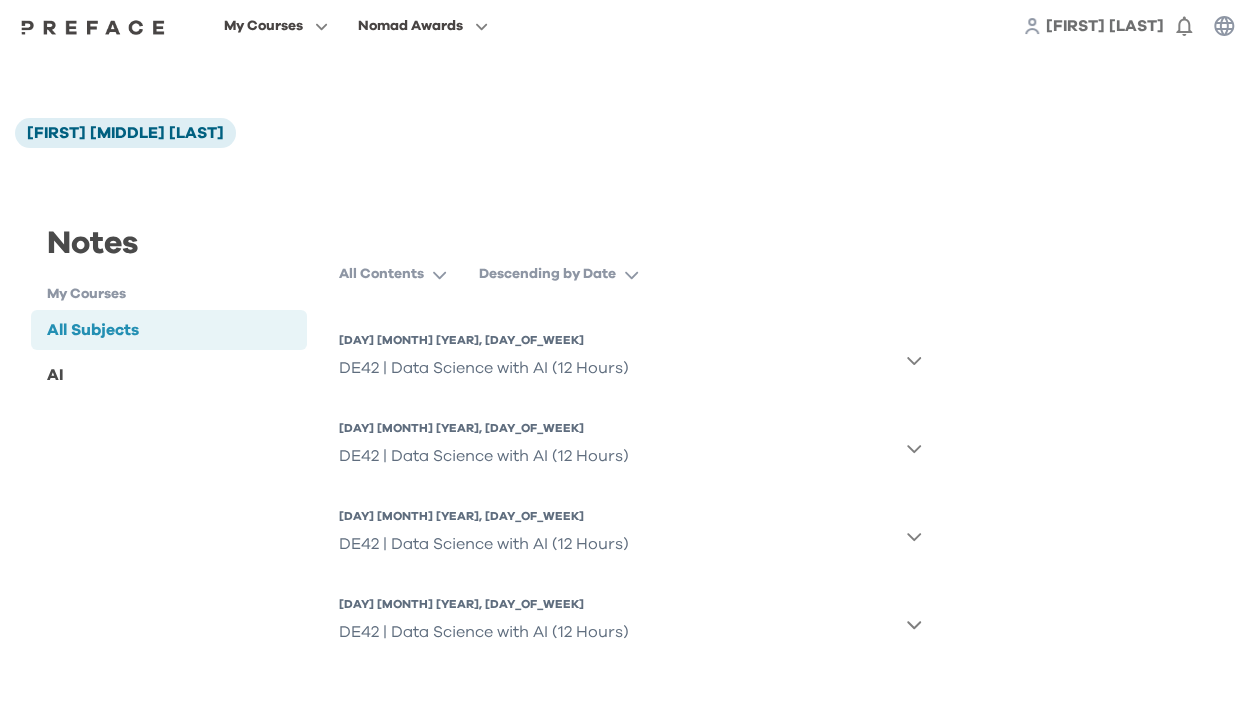 click on "All Contents" at bounding box center [381, 274] 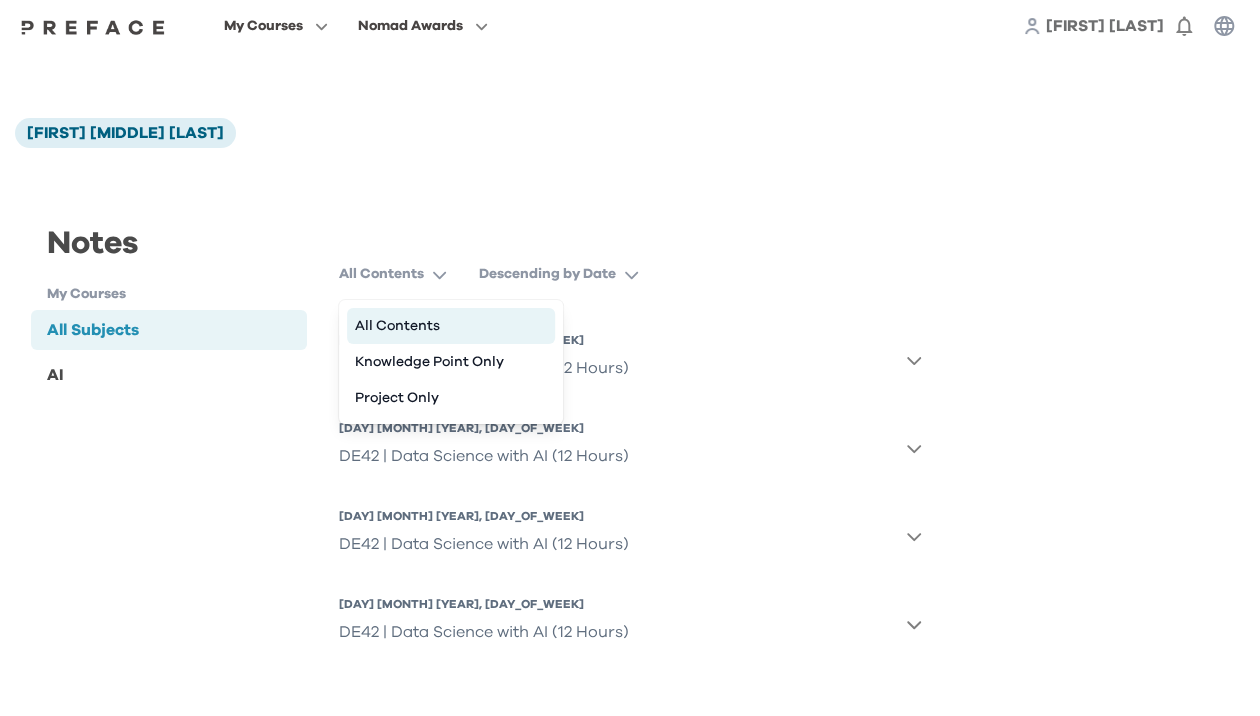 click on "All Contents" at bounding box center (451, 326) 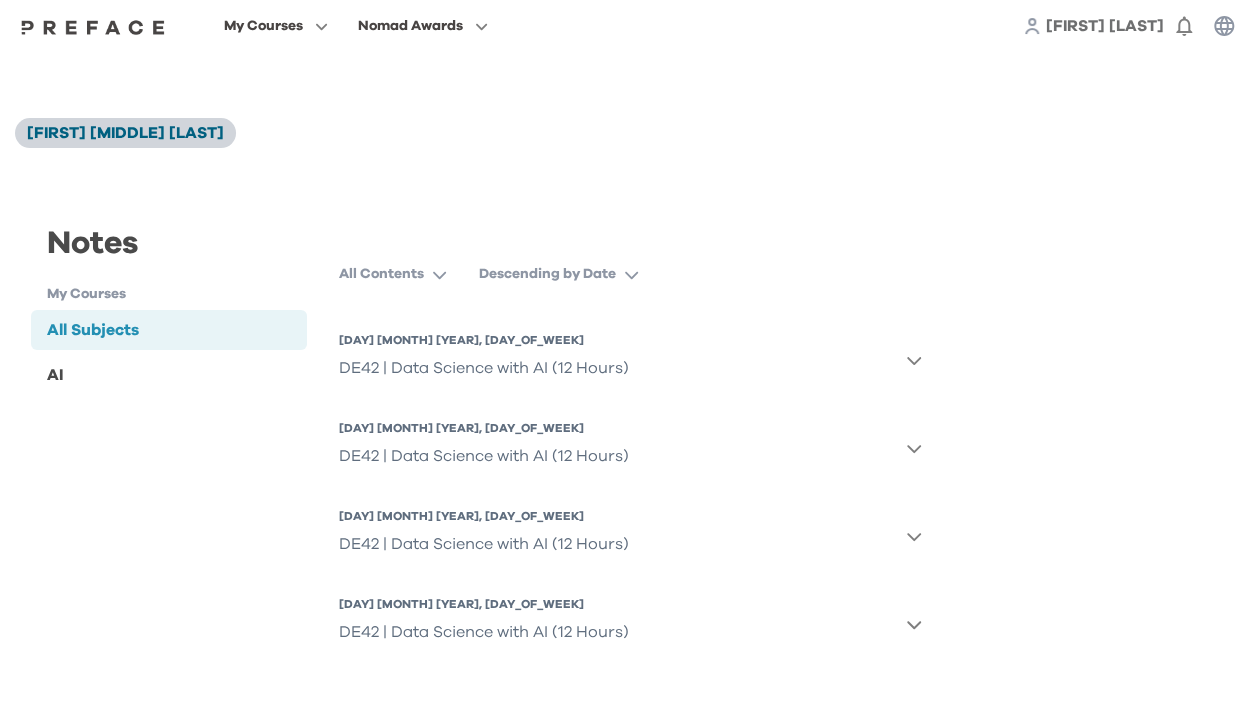 click on "[FIRST] [MIDDLE] [LAST]" at bounding box center [125, 133] 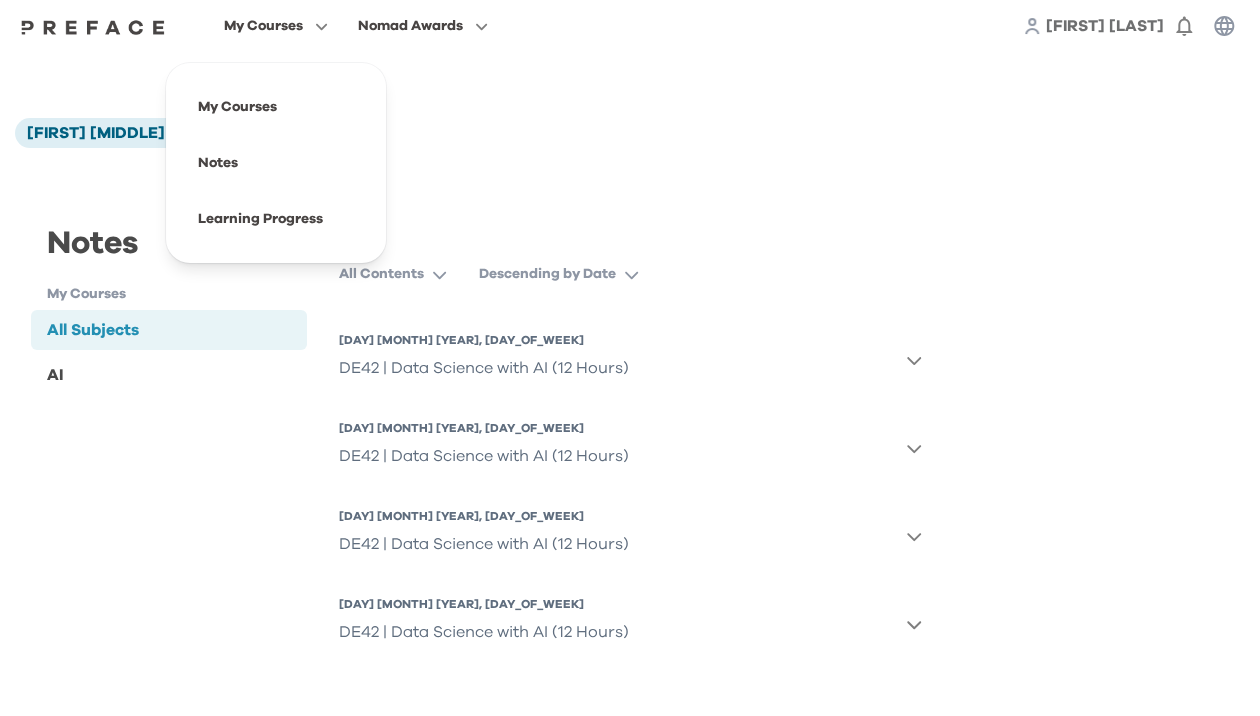 click on "My Courses" at bounding box center [263, 26] 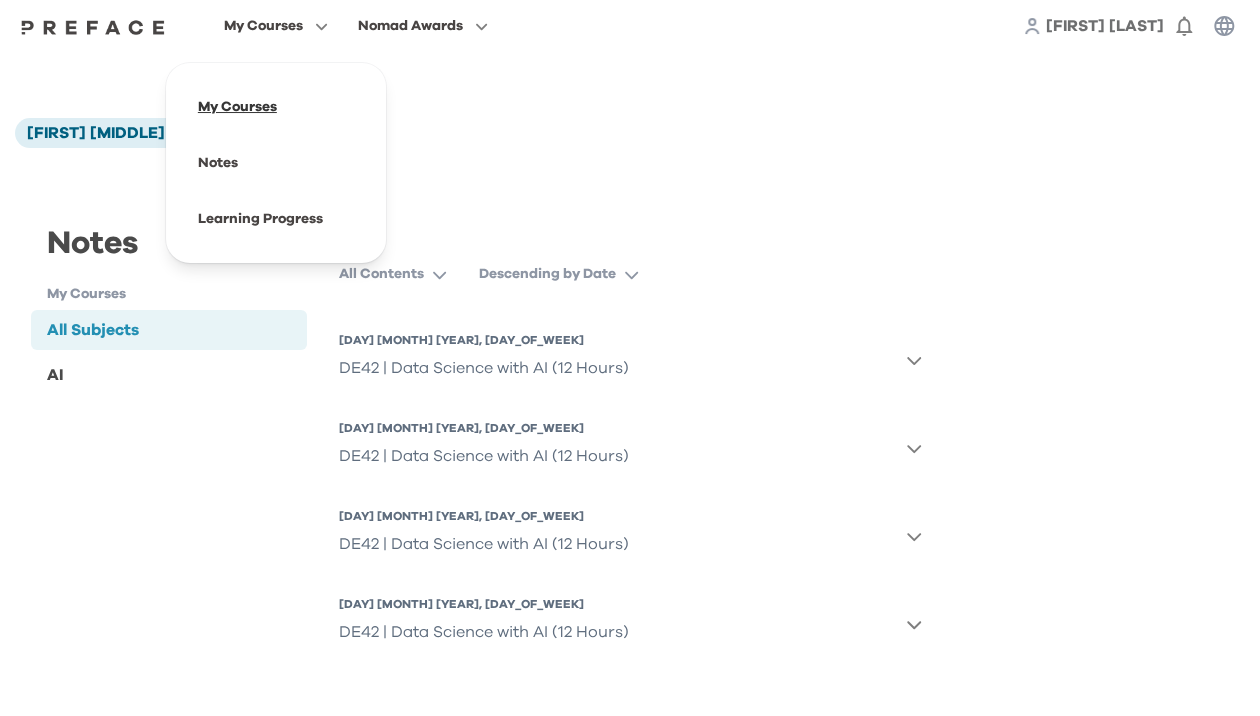 click at bounding box center (276, 107) 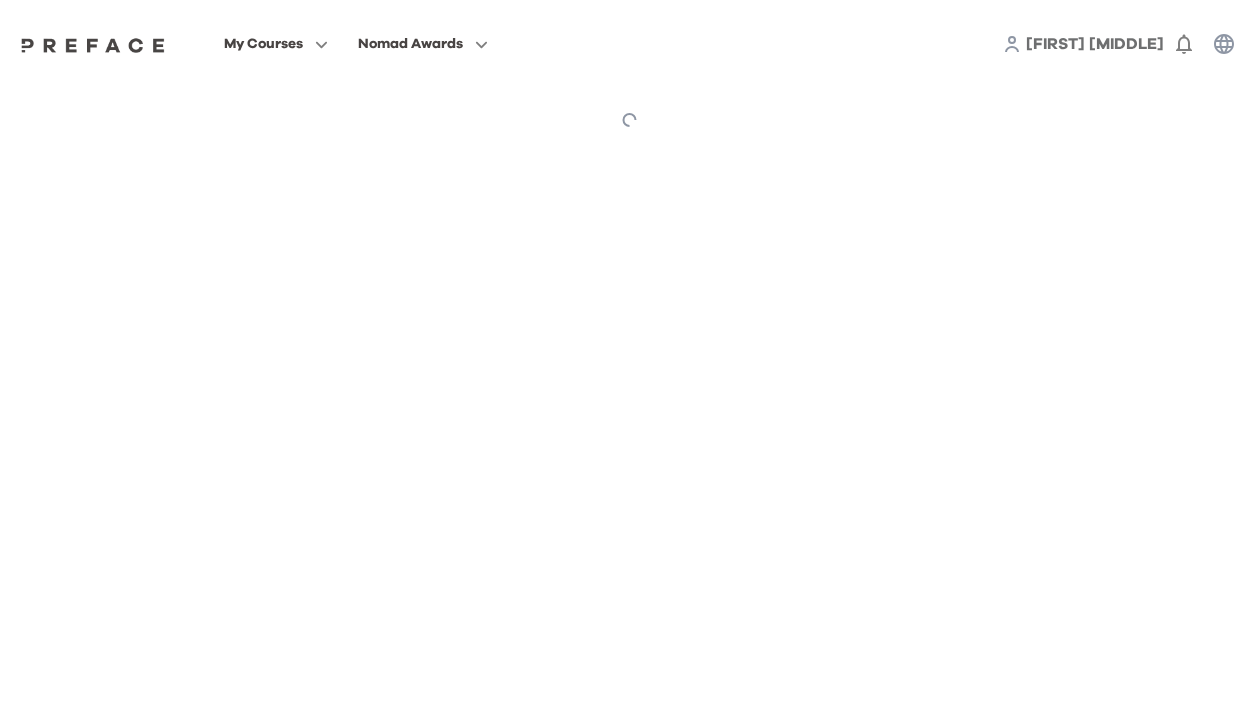scroll, scrollTop: 0, scrollLeft: 0, axis: both 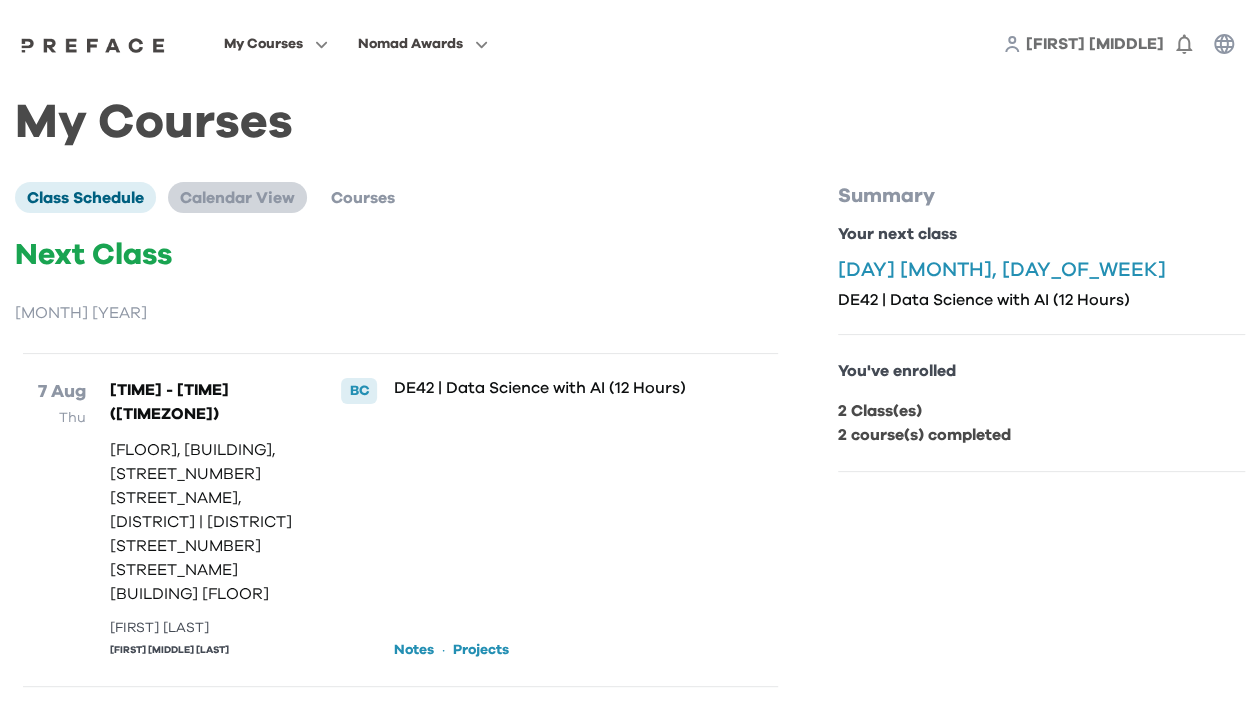 click on "Calendar View" at bounding box center [237, 198] 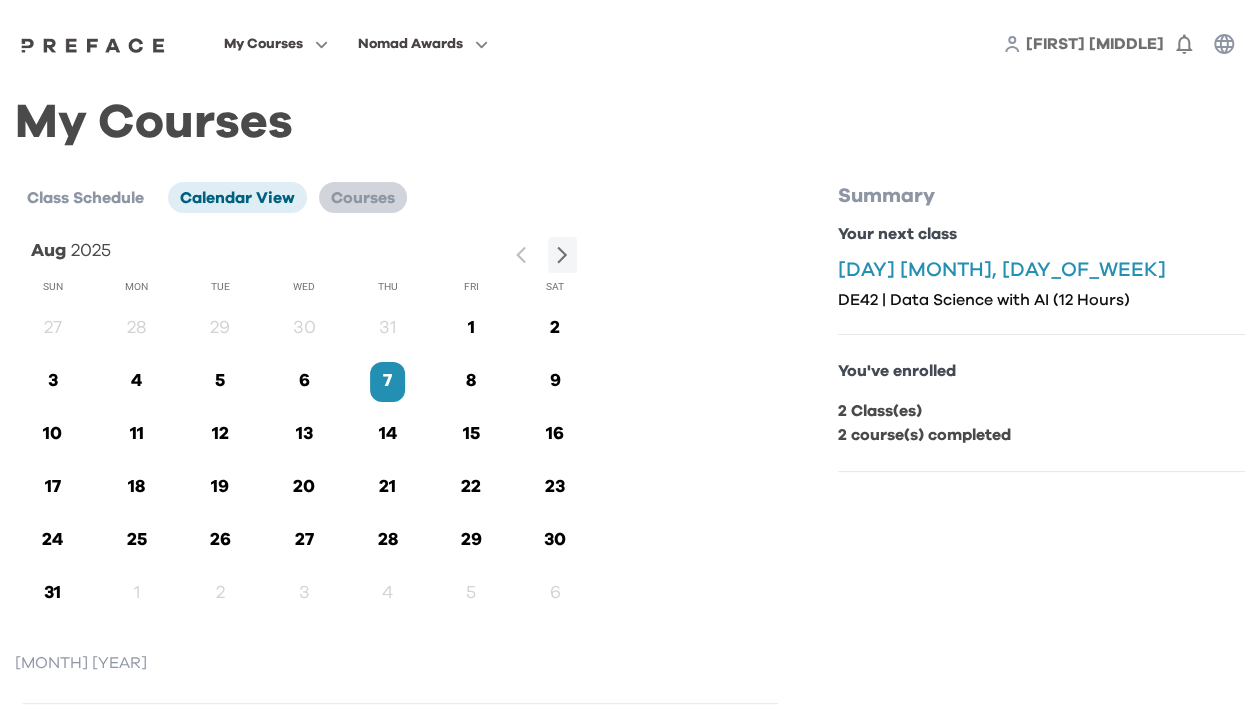click on "Courses" at bounding box center [363, 198] 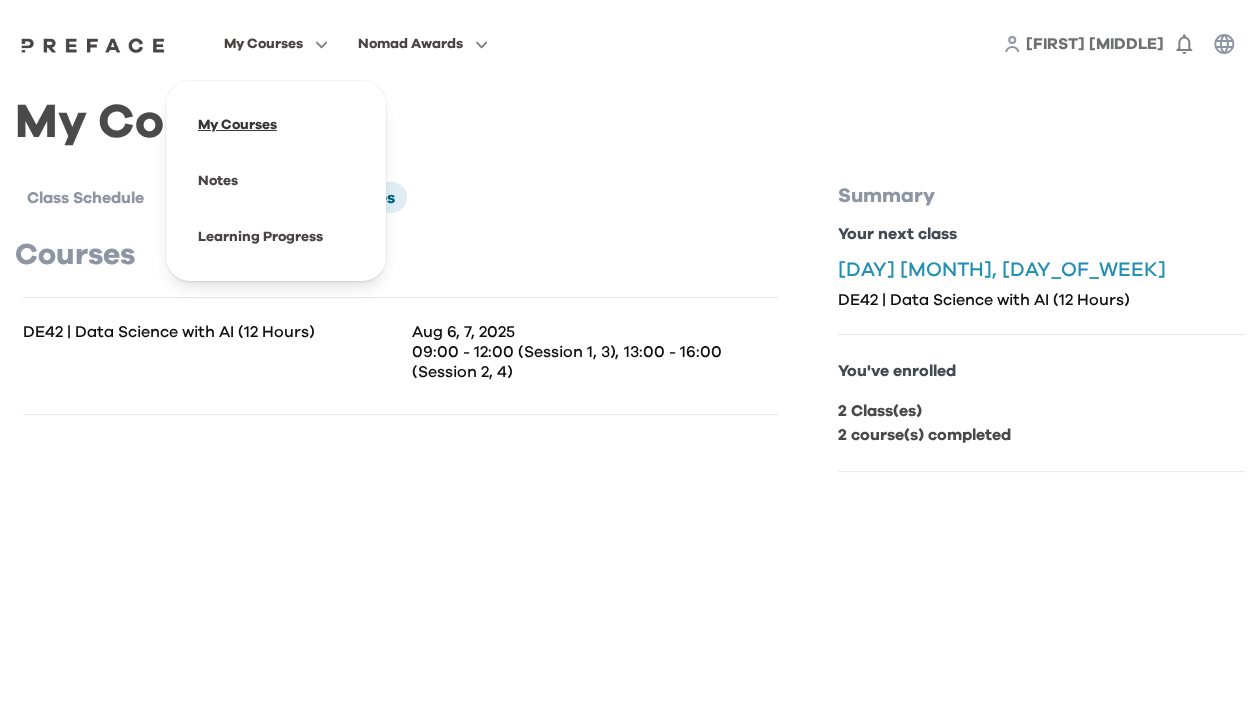 click at bounding box center [276, 125] 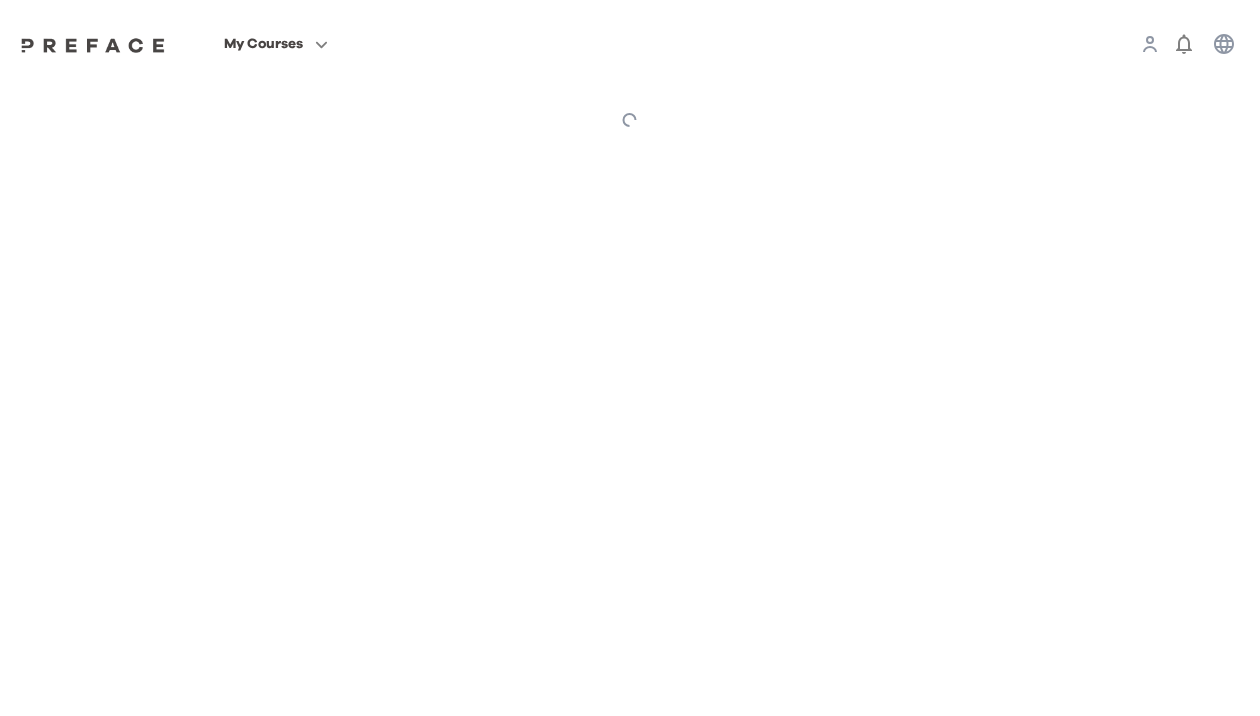 scroll, scrollTop: 0, scrollLeft: 0, axis: both 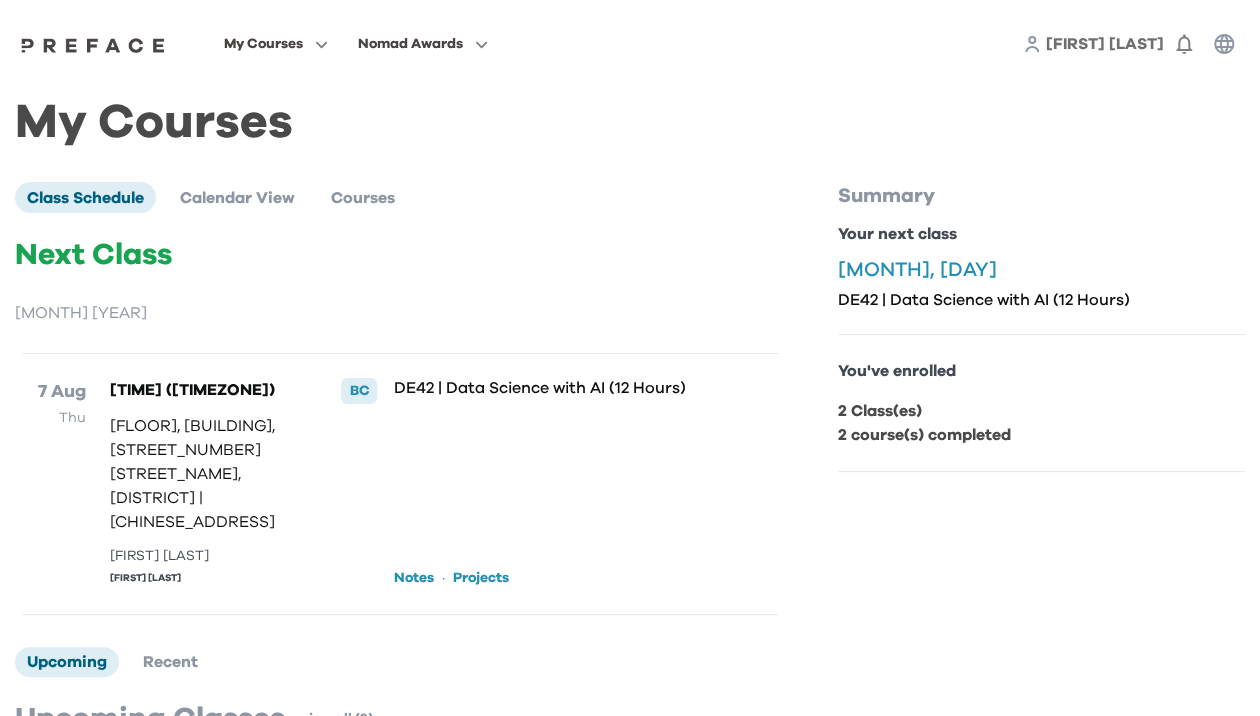 click on "Projects" at bounding box center (480, 578) 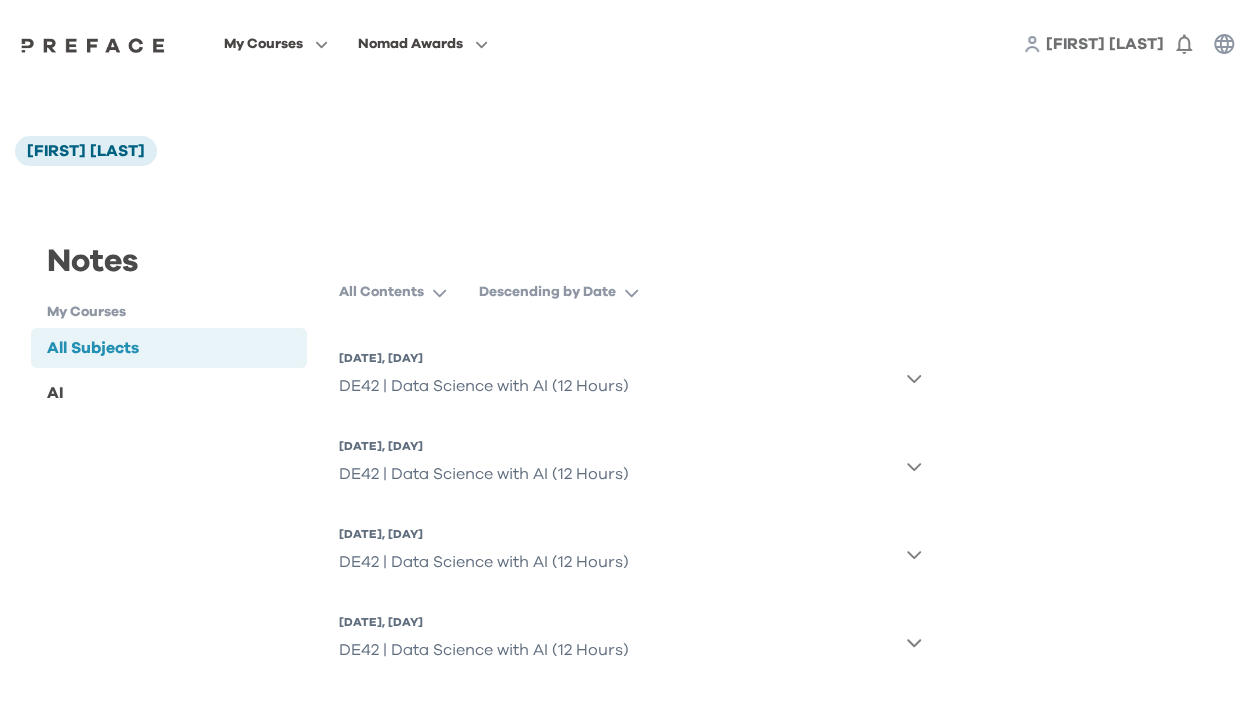 click on "DE42 | Data Science with AI (12 Hours)" at bounding box center (484, 386) 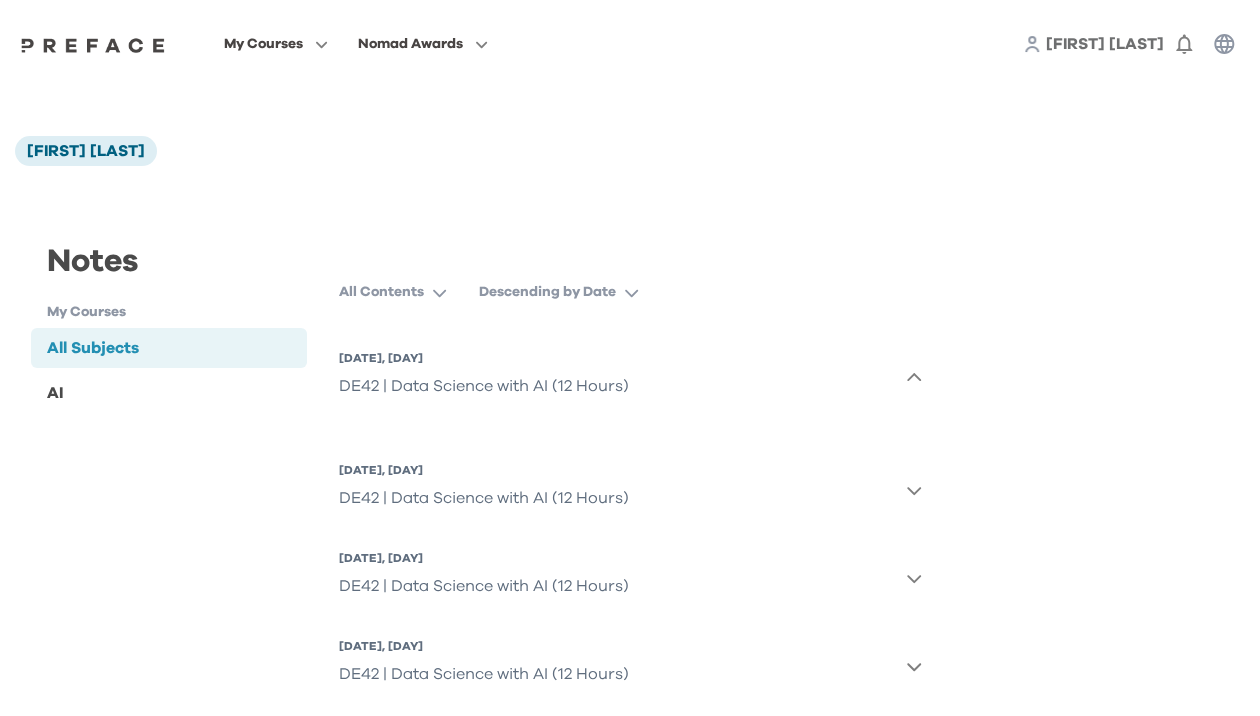 click on "DE42 | Data Science with AI (12 Hours)" at bounding box center (484, 386) 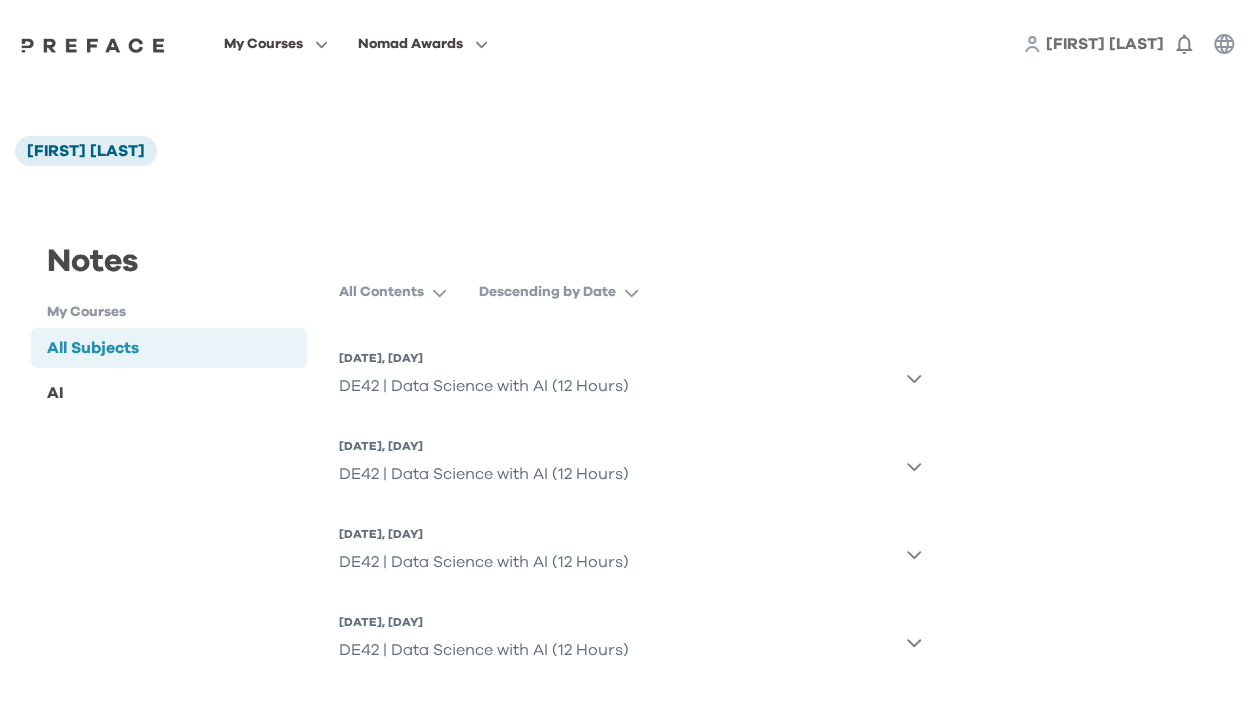 click on "DE42 | Data Science with AI (12 Hours)" at bounding box center (484, 474) 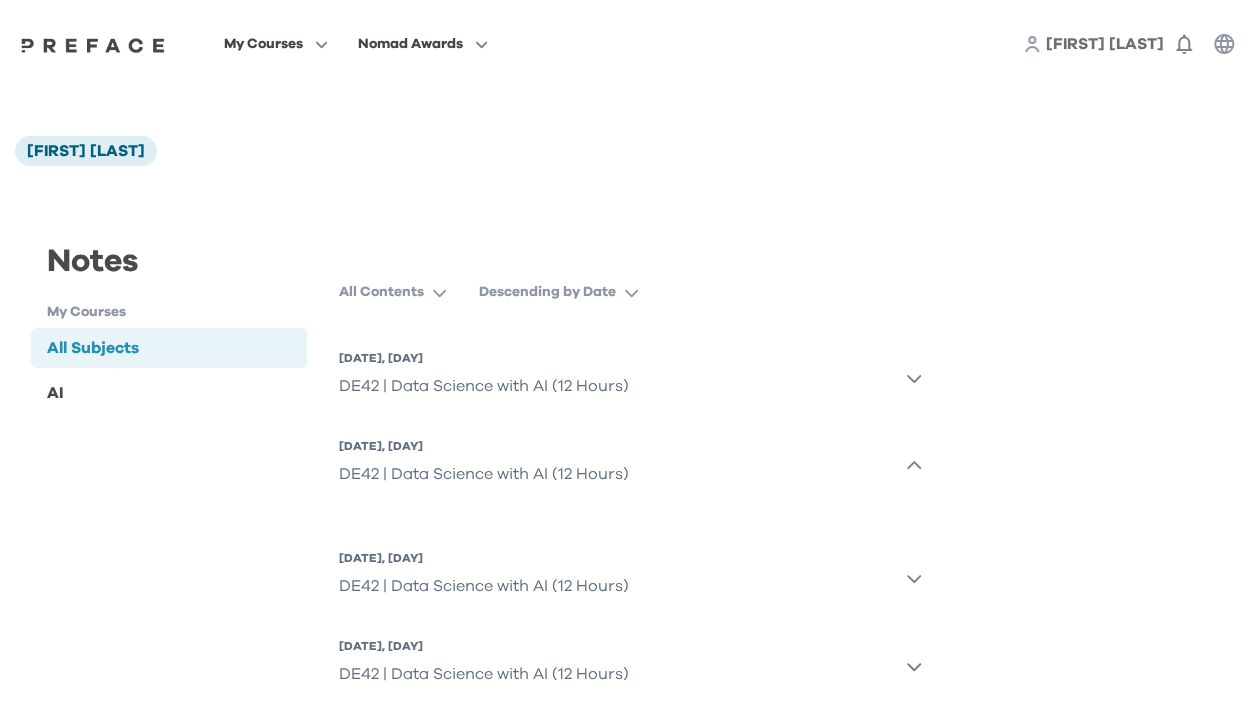 click on "DE42 | Data Science with AI (12 Hours)" at bounding box center [484, 474] 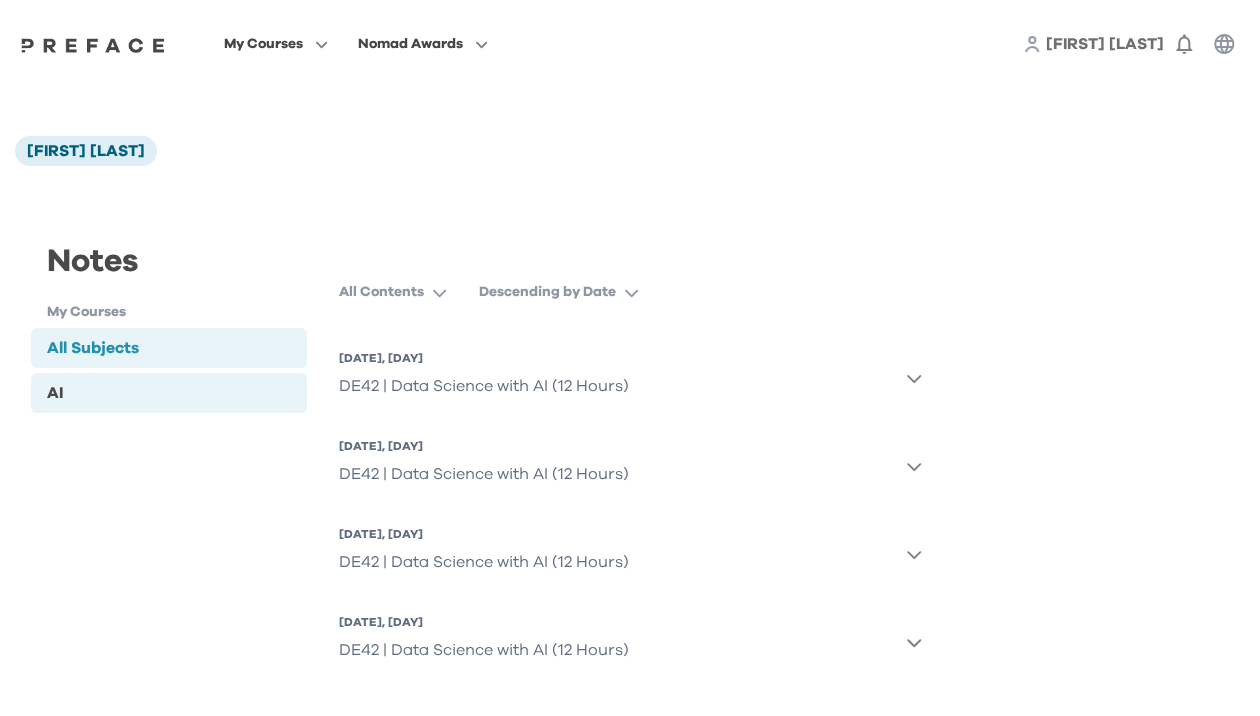 click on "AI" at bounding box center (55, 393) 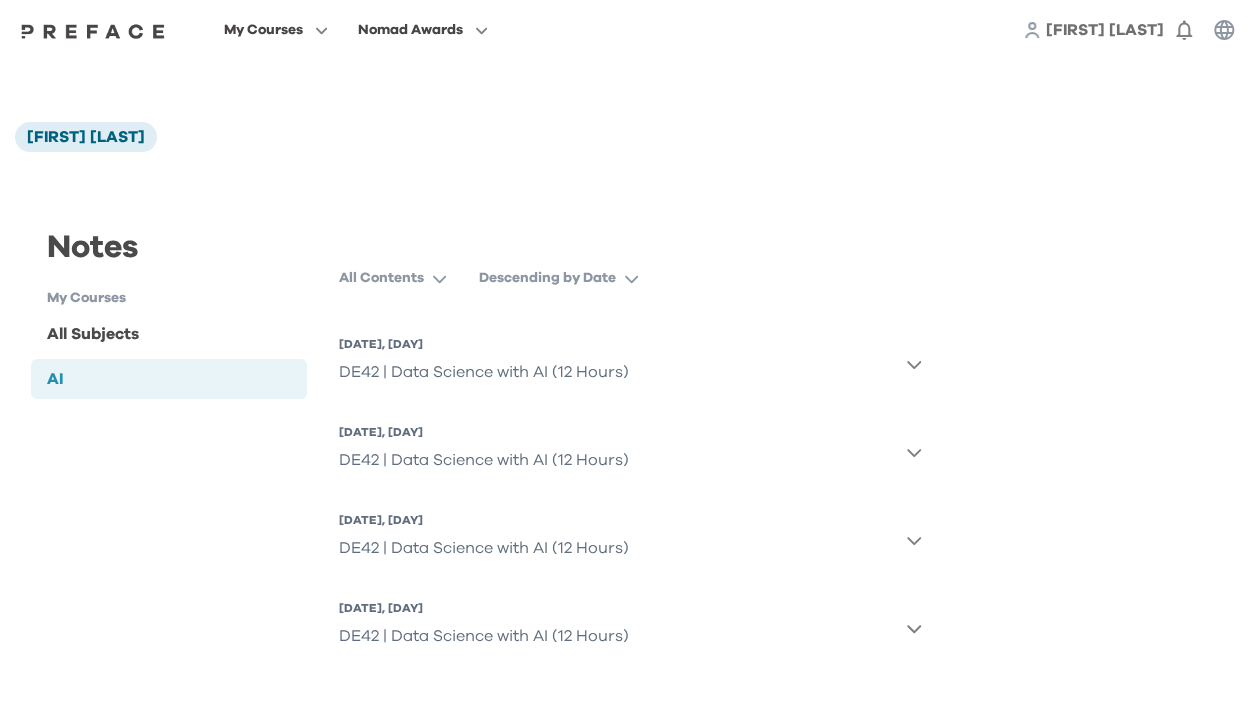 scroll, scrollTop: 18, scrollLeft: 0, axis: vertical 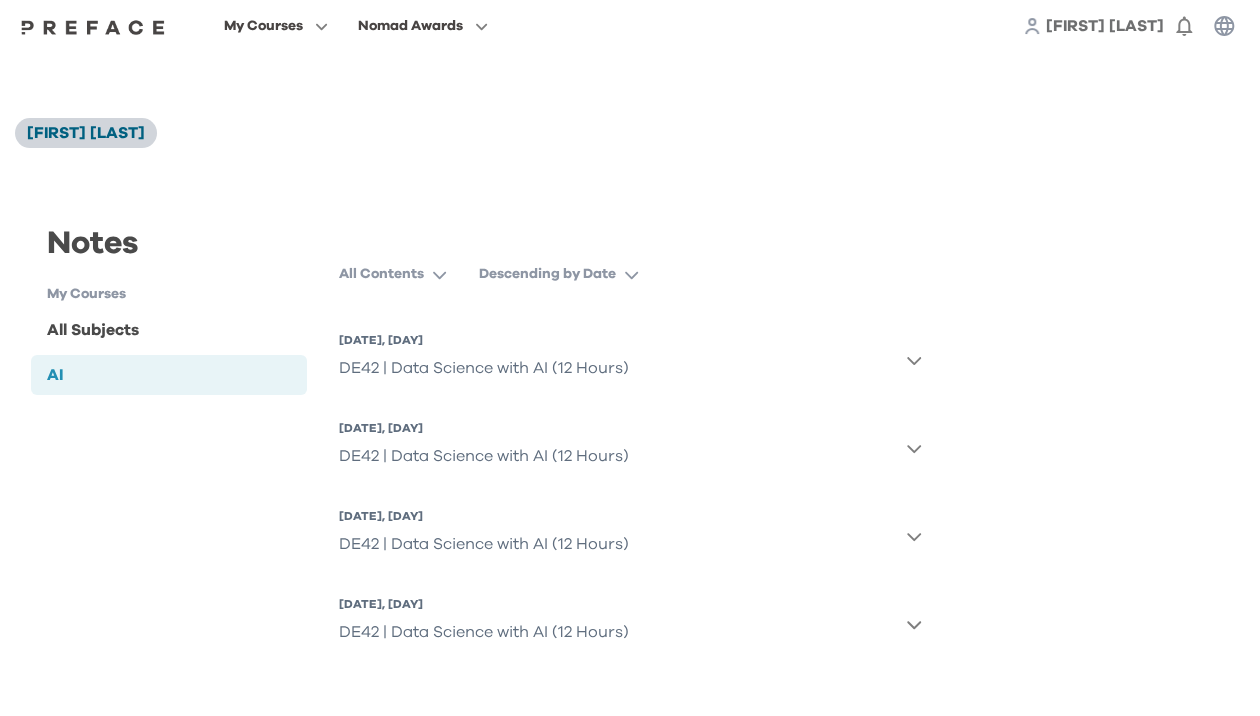click on "[FIRST] [LAST]" at bounding box center (86, 133) 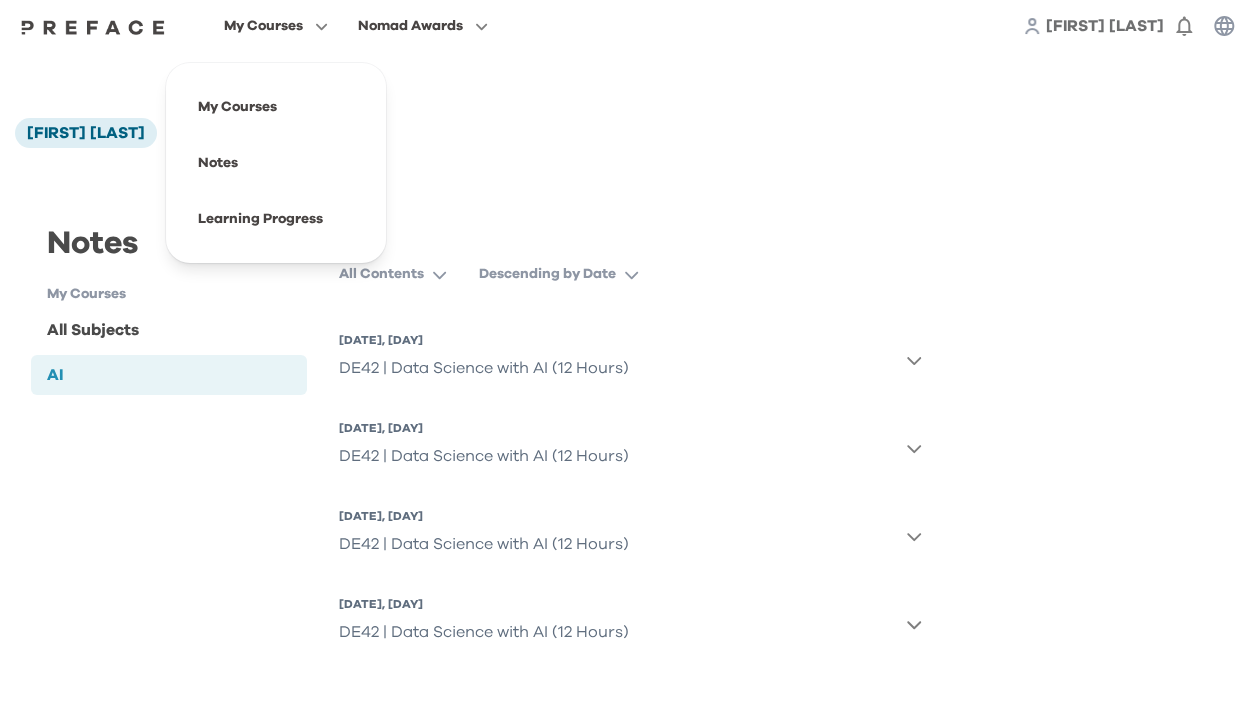 click on "My Courses" at bounding box center (263, 26) 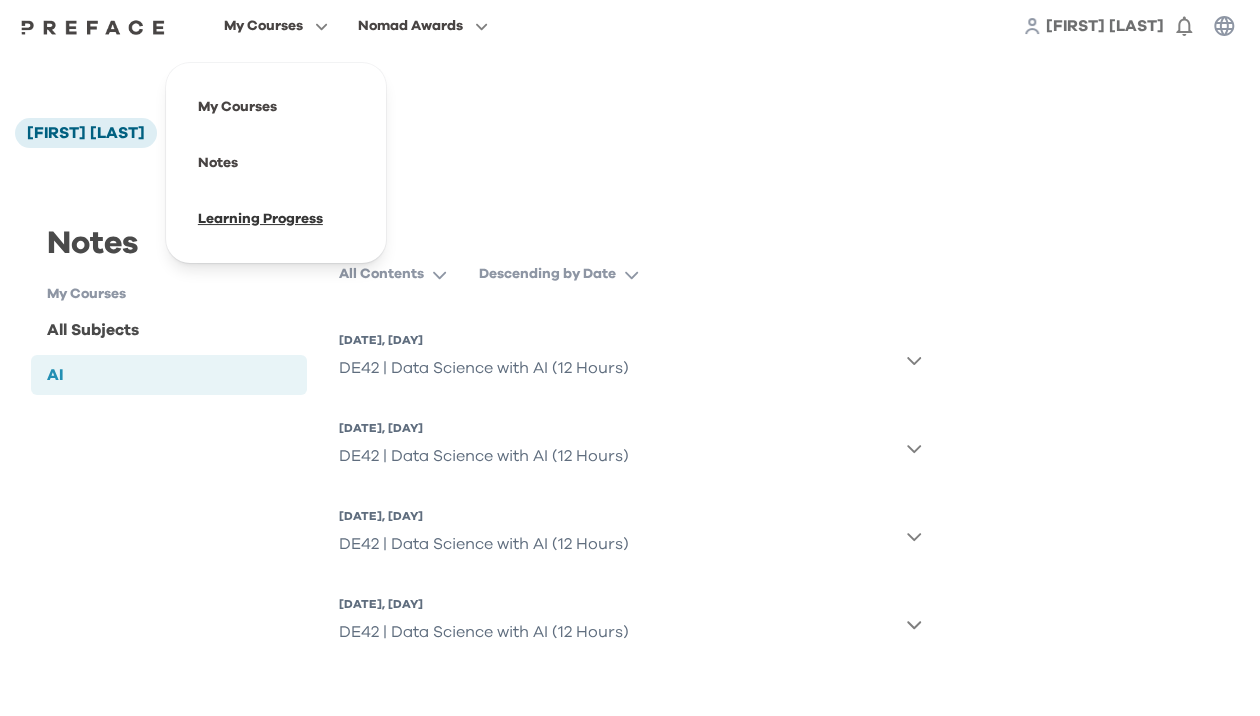 click at bounding box center (276, 219) 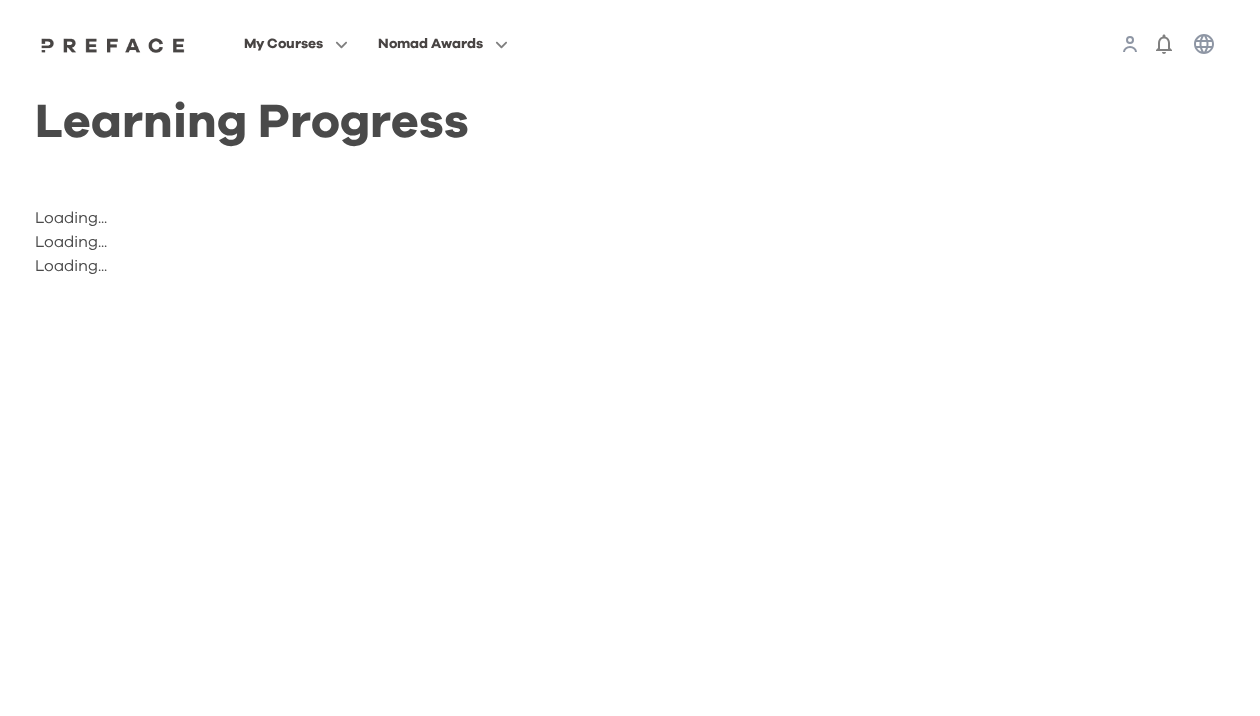scroll, scrollTop: 0, scrollLeft: 0, axis: both 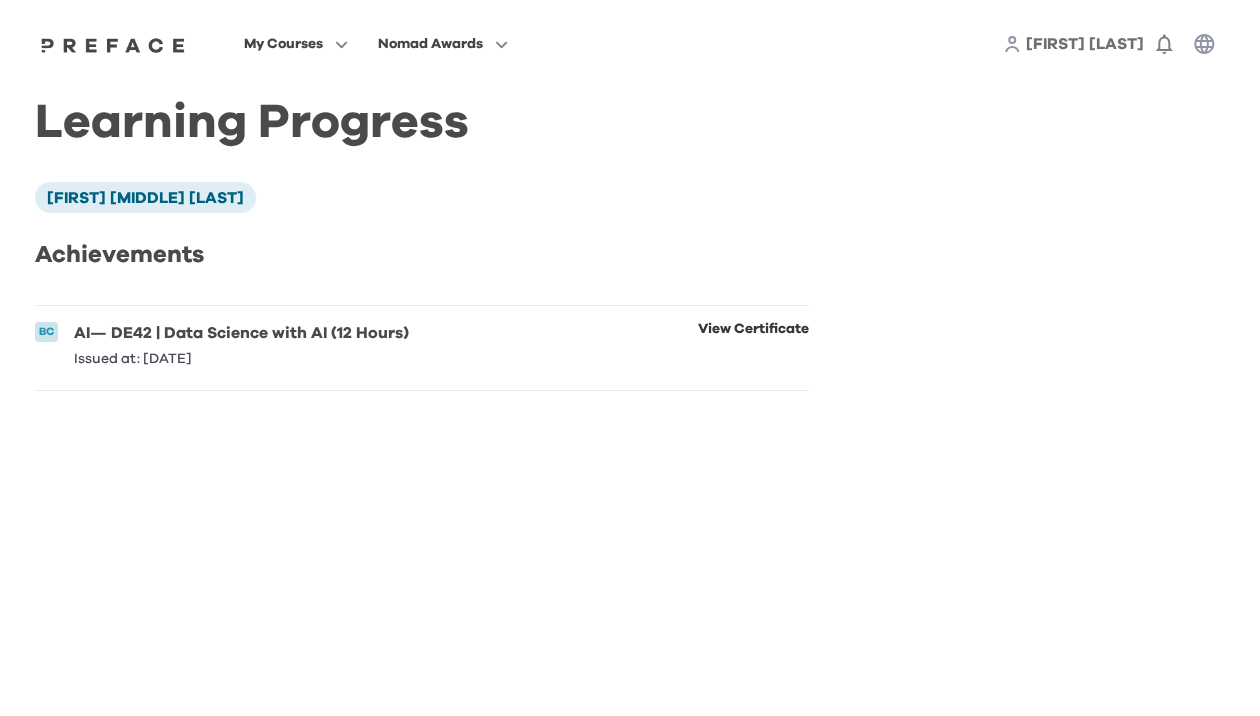 click on "View Certificate" at bounding box center (753, 344) 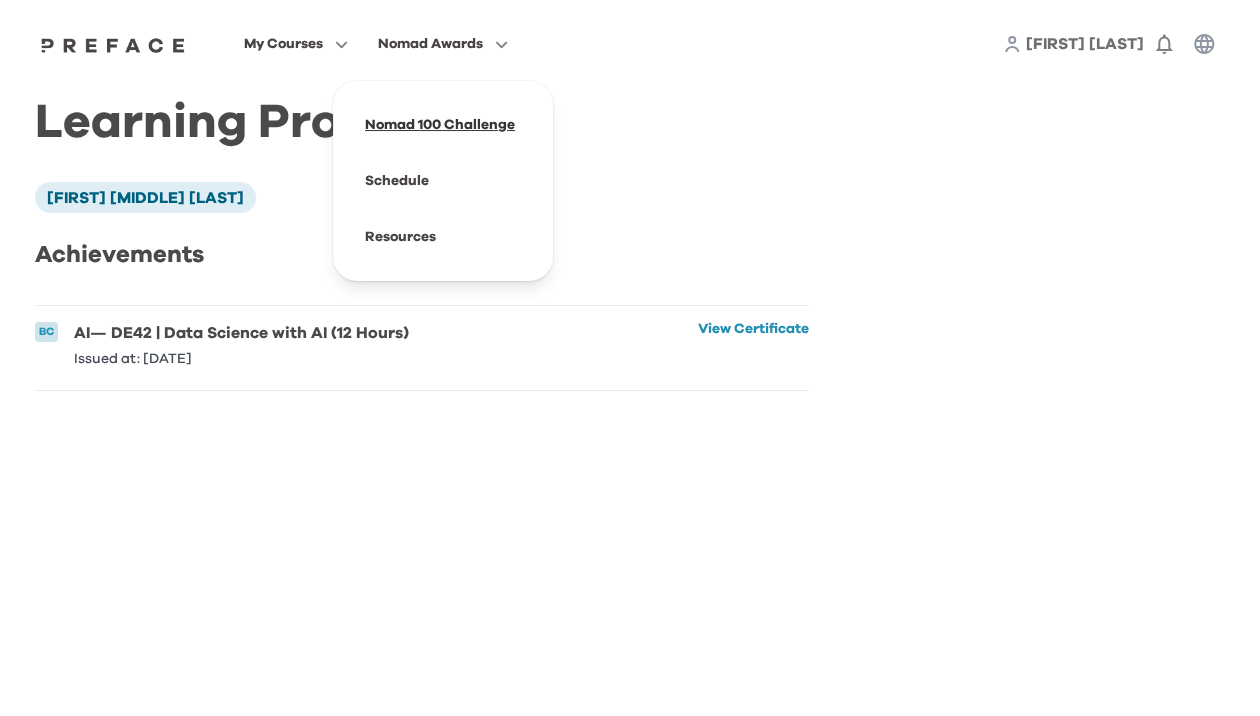 click at bounding box center [443, 125] 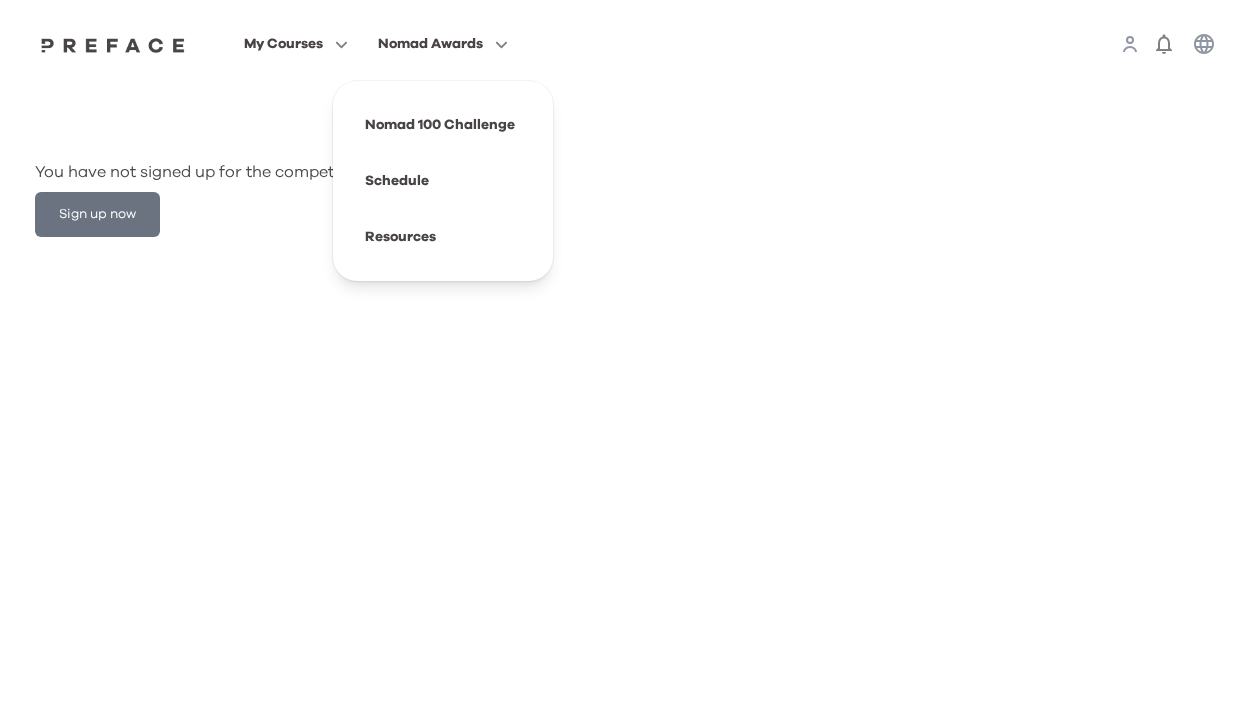 scroll, scrollTop: 0, scrollLeft: 0, axis: both 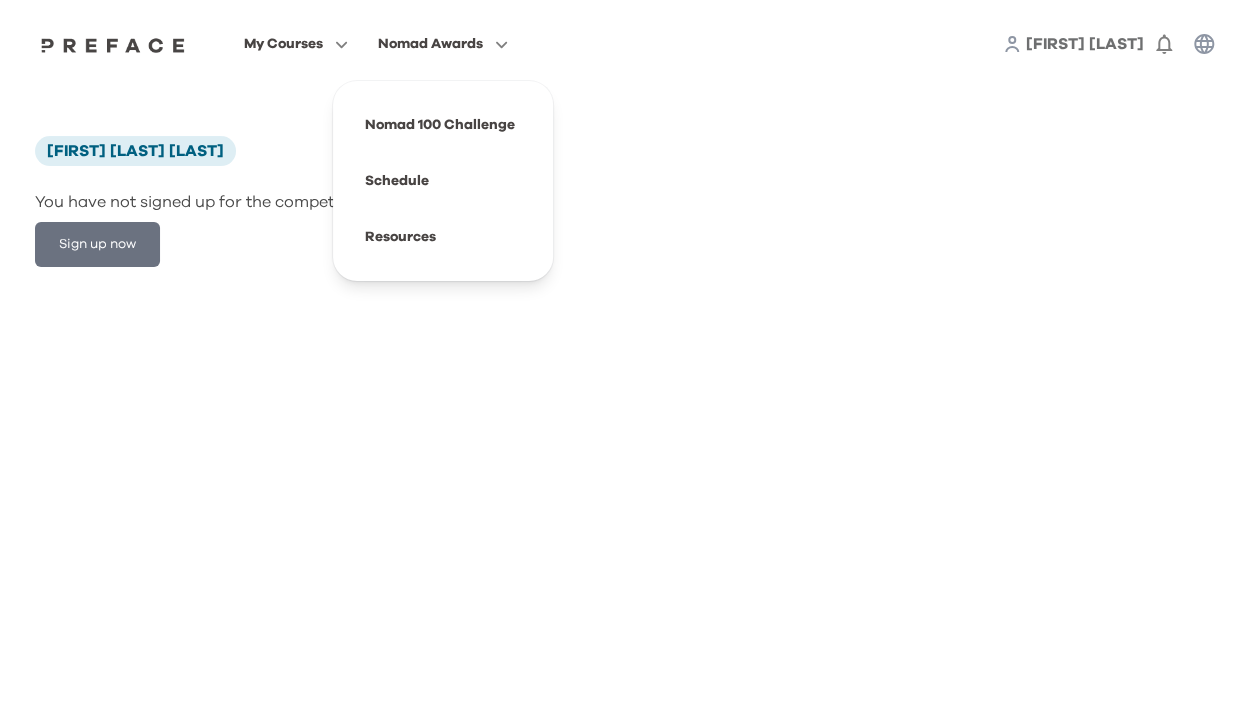 click on "Nomad Awards" at bounding box center [430, 44] 